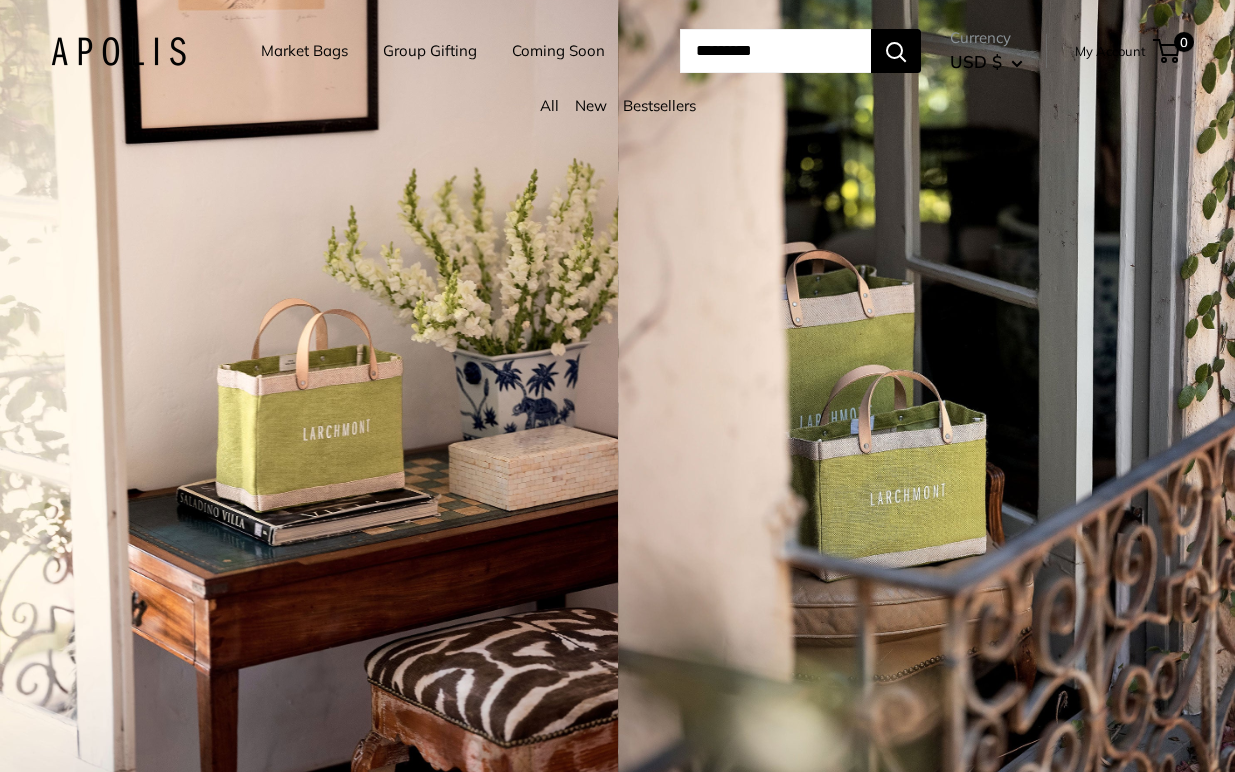 scroll, scrollTop: 0, scrollLeft: 0, axis: both 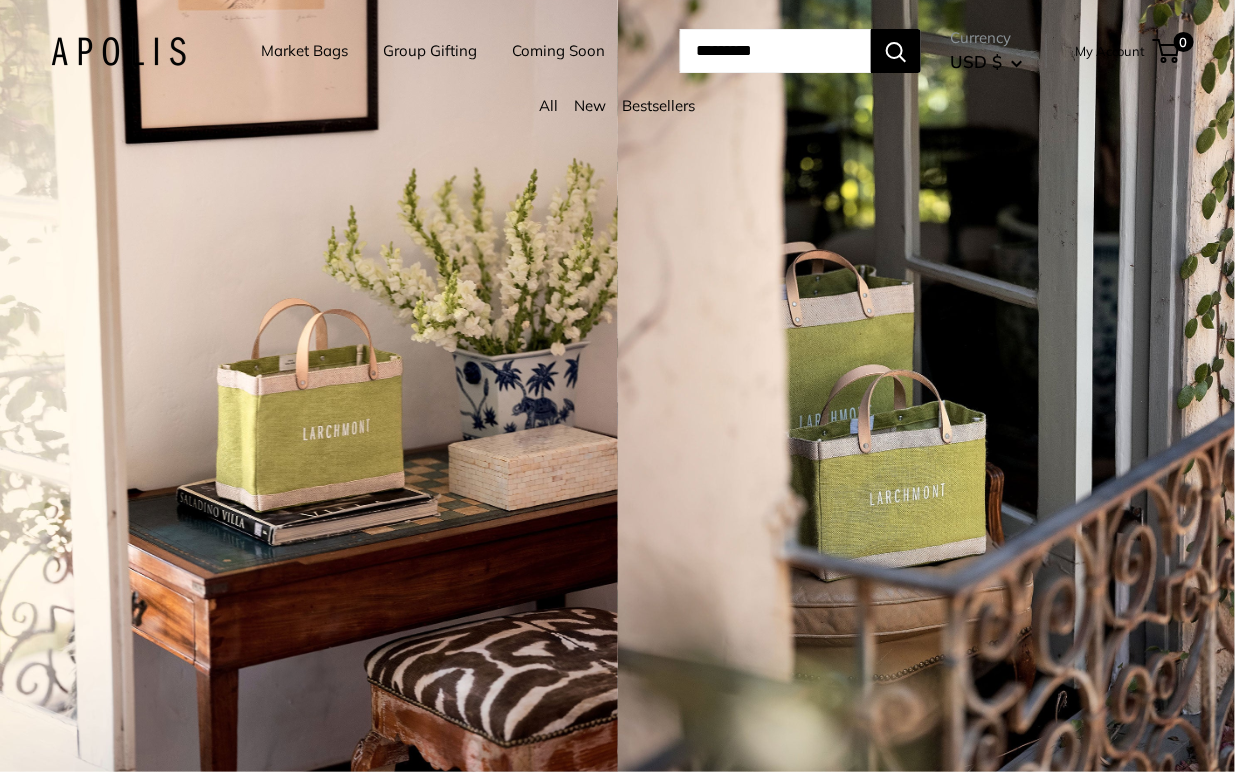 click at bounding box center [775, 51] 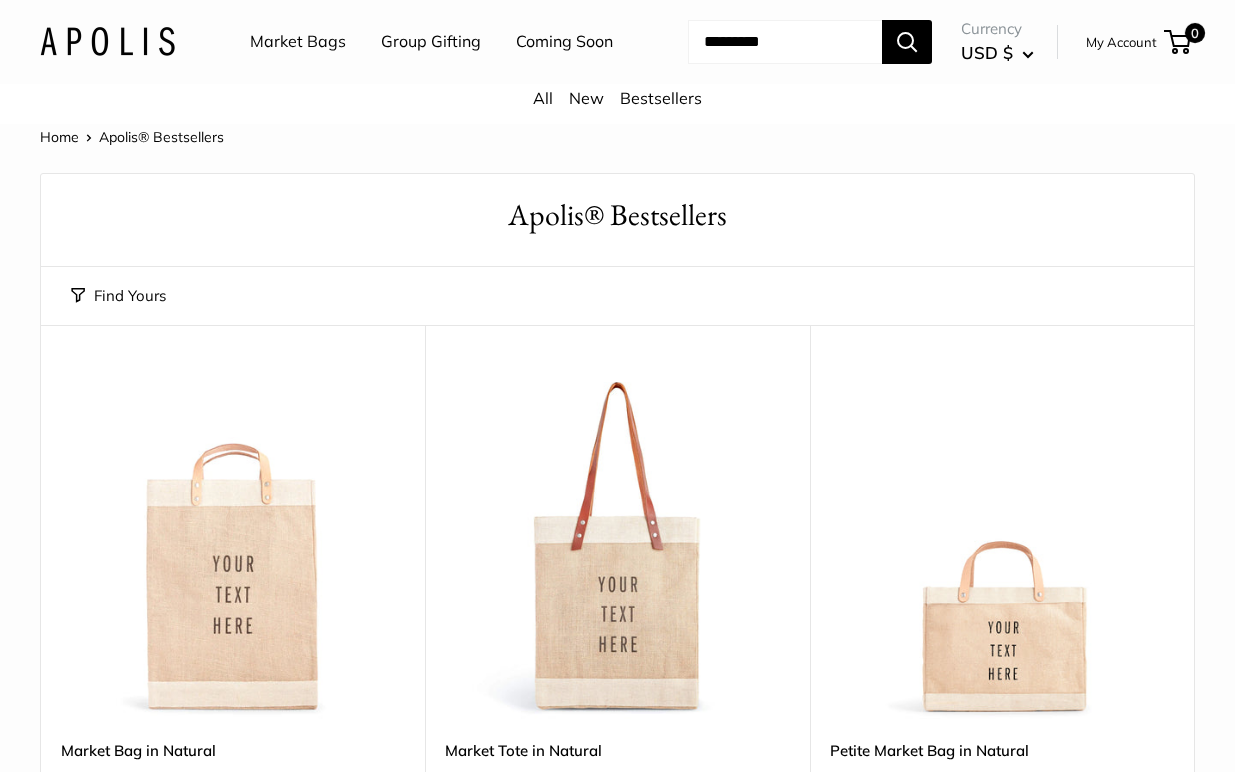 scroll, scrollTop: 0, scrollLeft: 0, axis: both 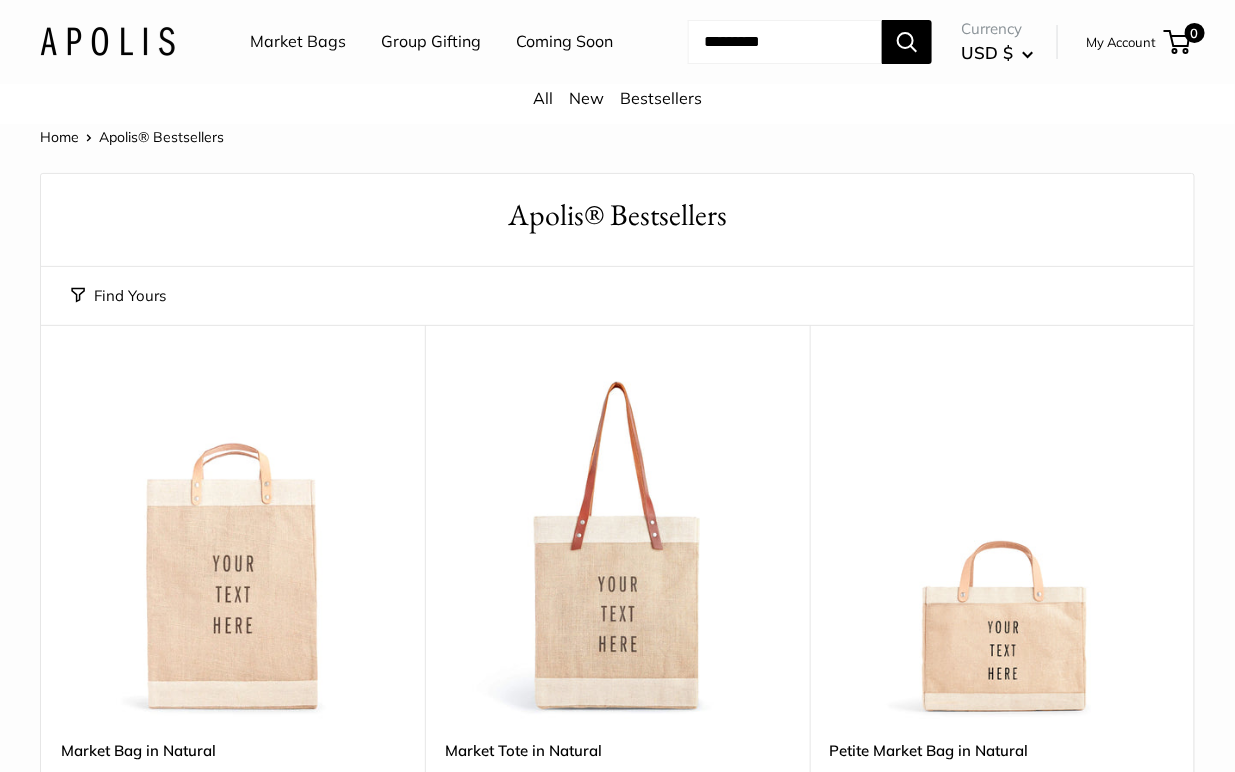 click at bounding box center (0, 0) 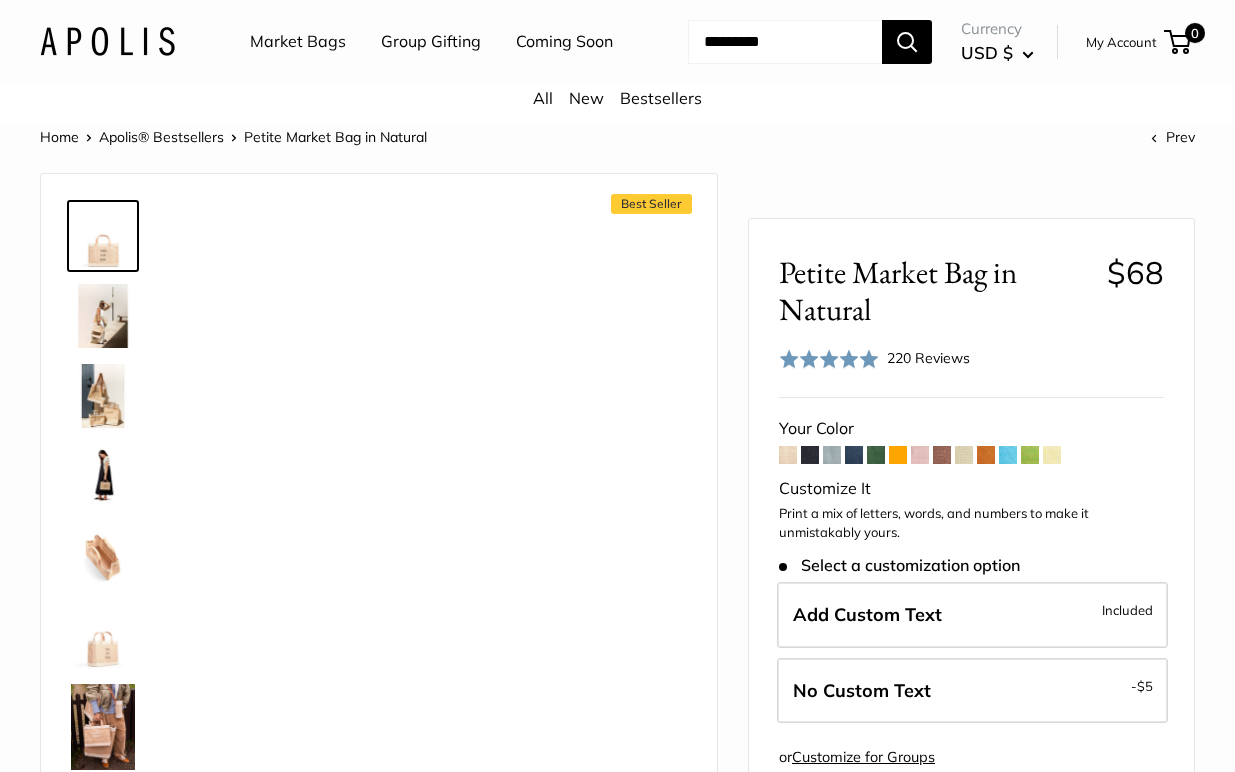 scroll, scrollTop: 0, scrollLeft: 0, axis: both 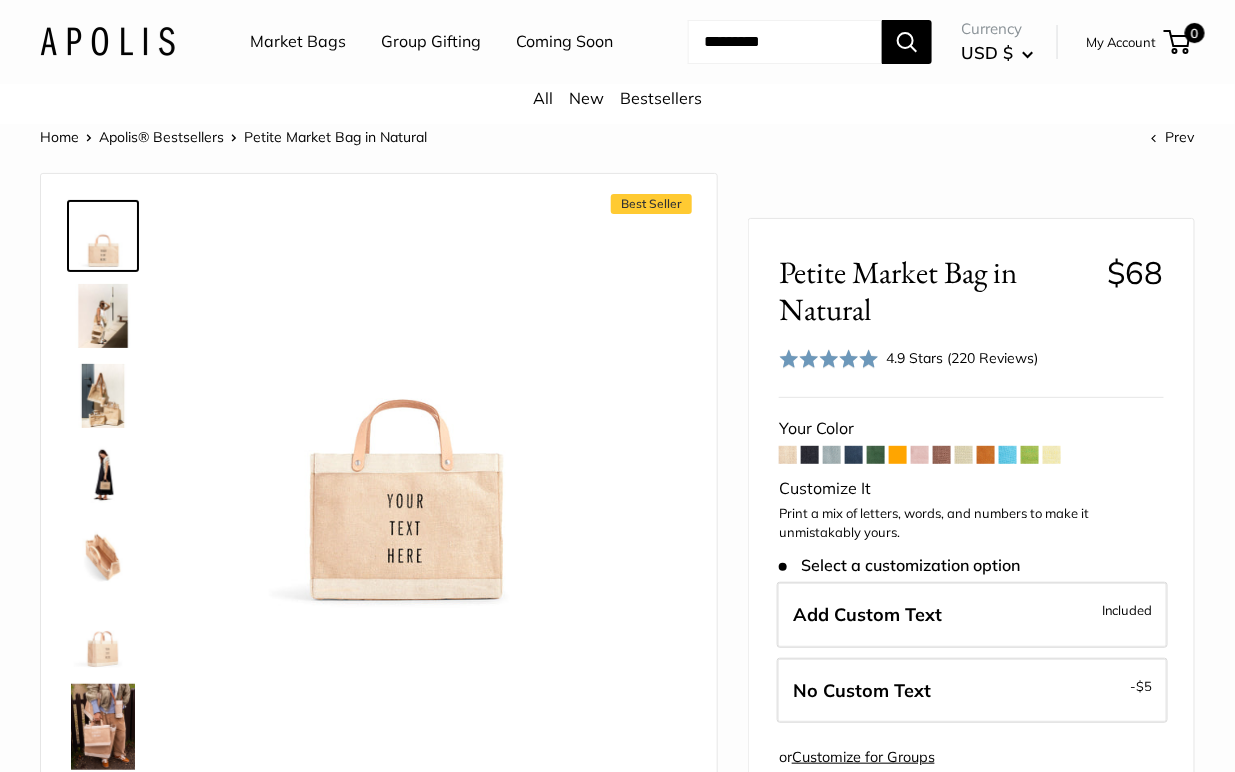 click at bounding box center [810, 455] 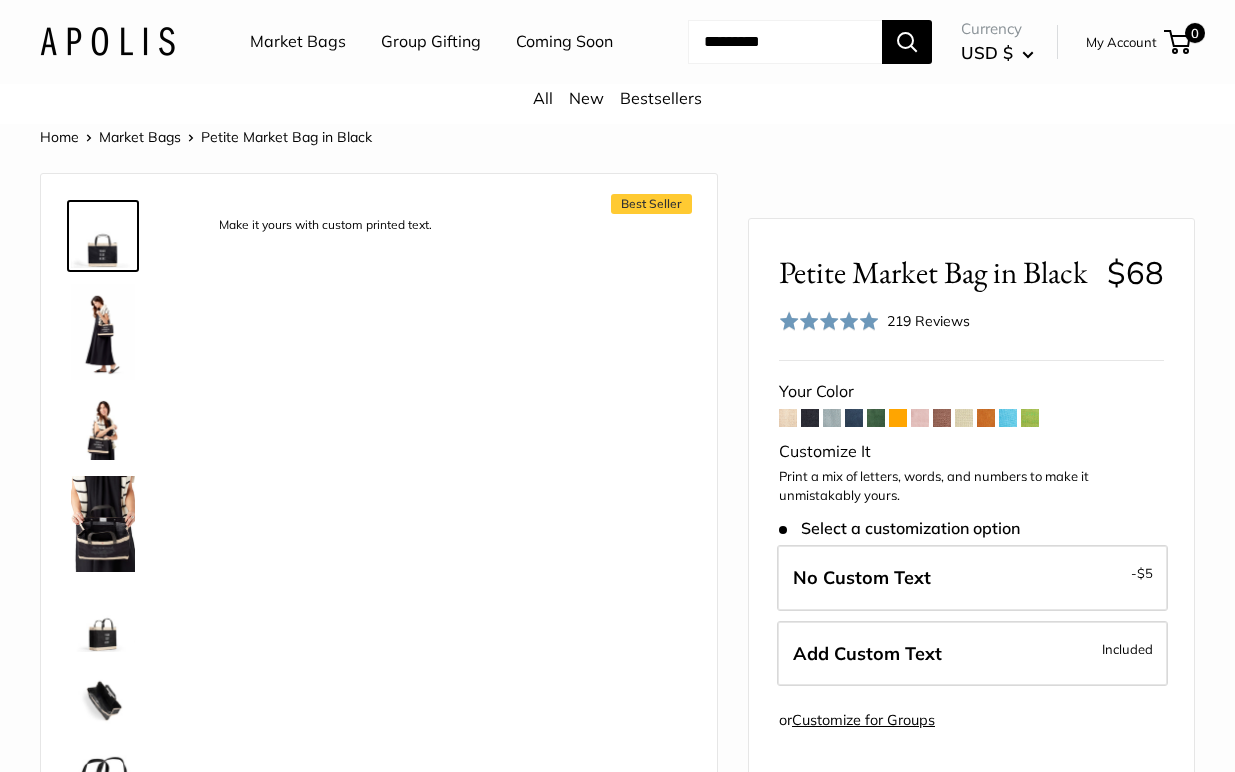 scroll, scrollTop: 0, scrollLeft: 0, axis: both 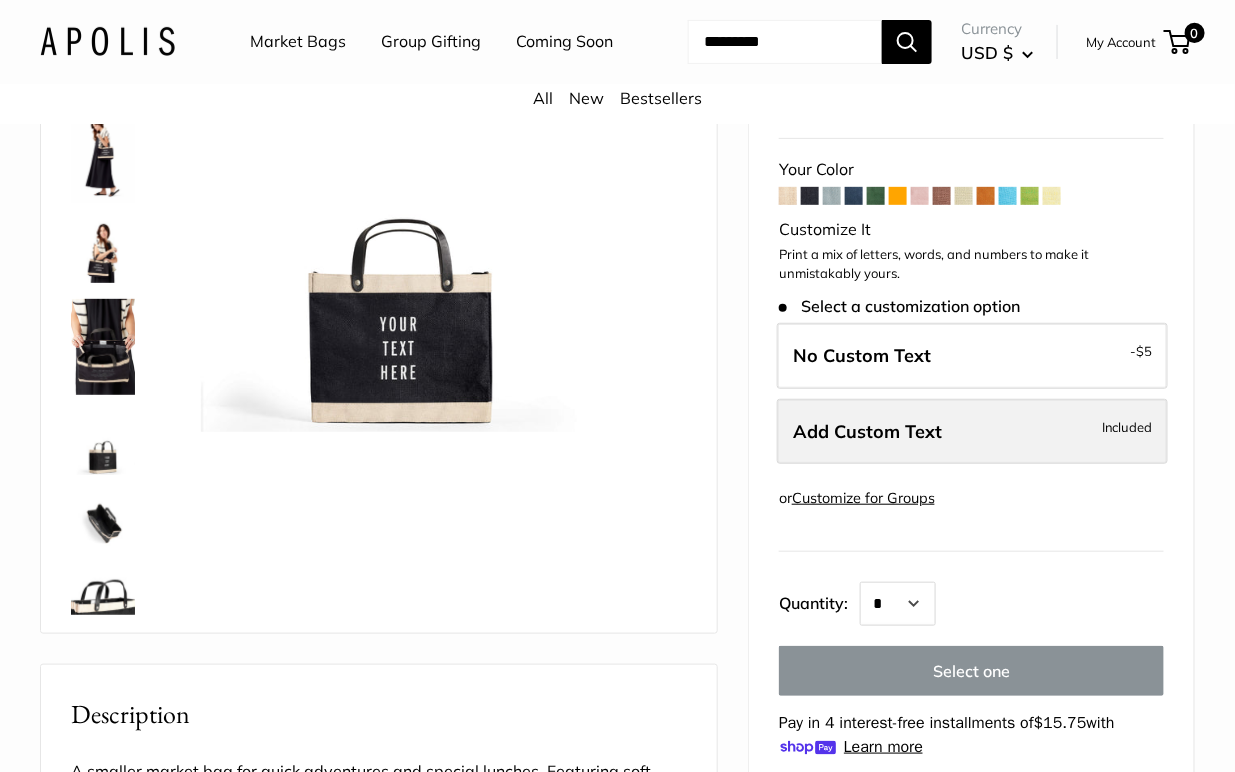 click on "Add Custom Text" at bounding box center (867, 431) 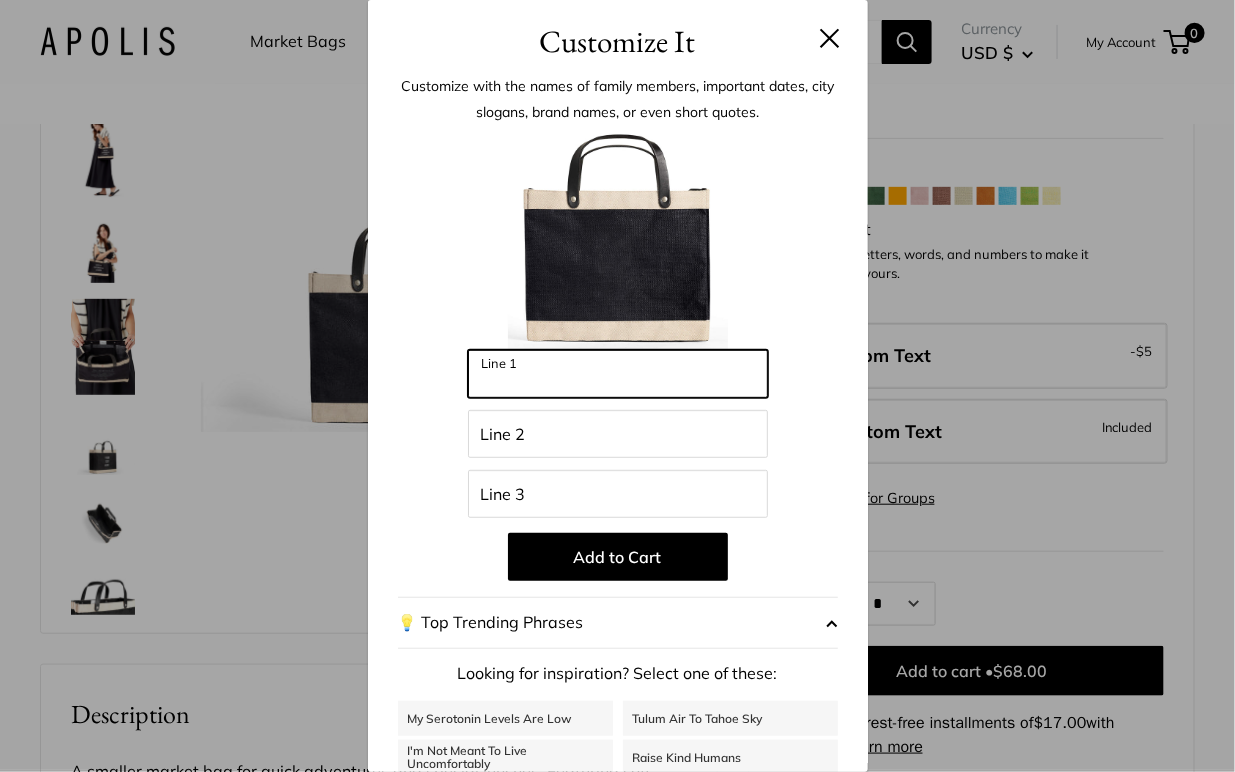 click on "Line 1" at bounding box center [618, 374] 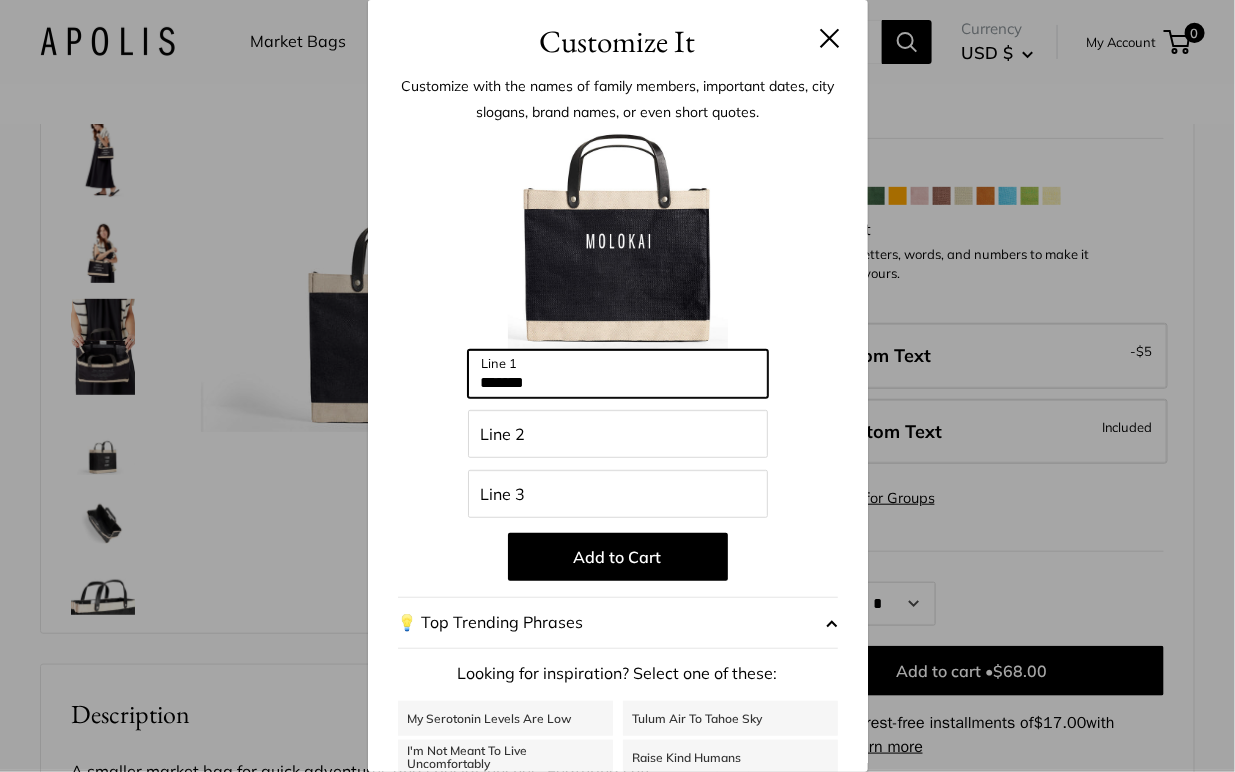 type on "*******" 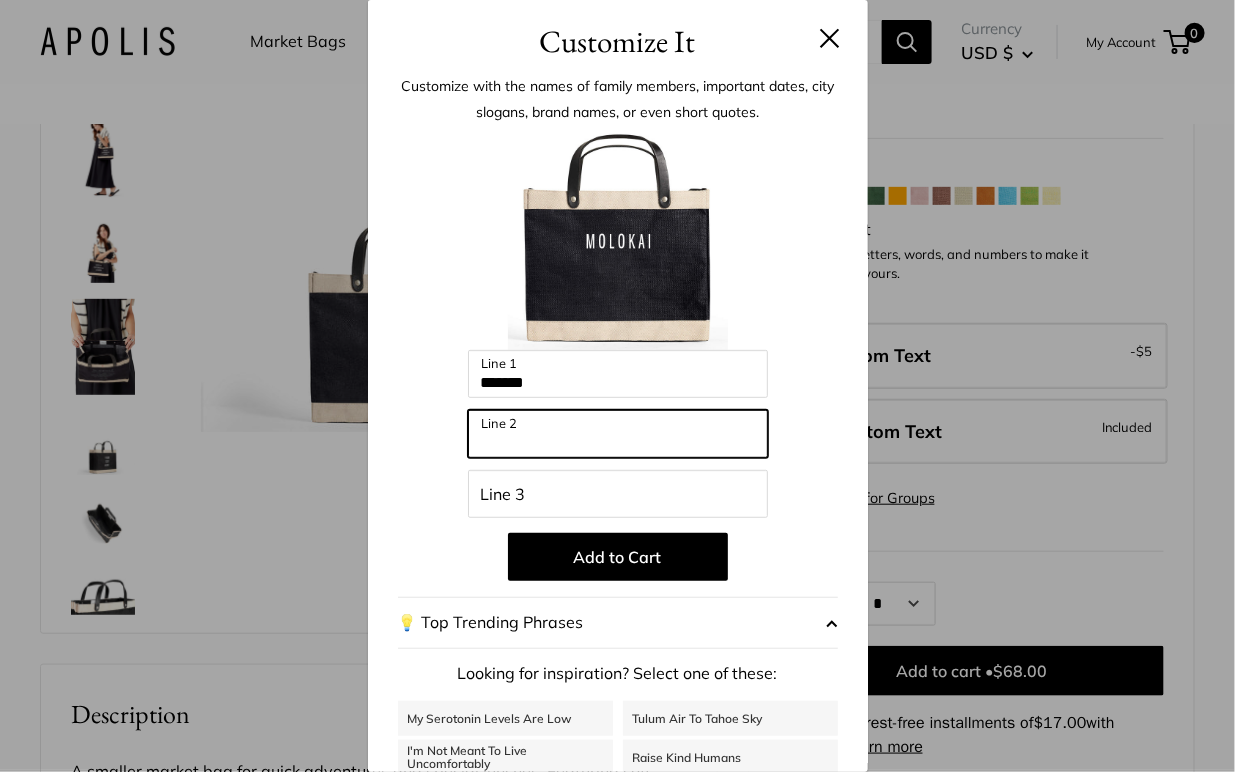 click on "Line 2" at bounding box center (618, 434) 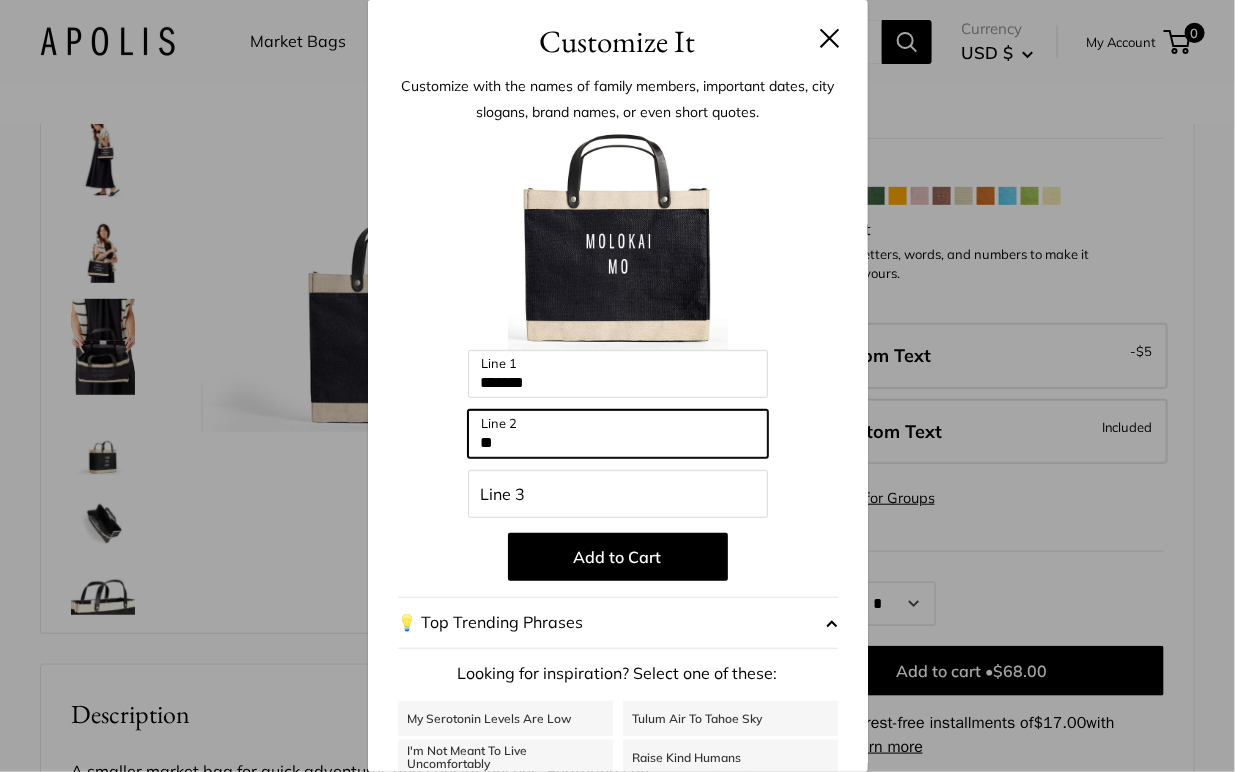 type on "**" 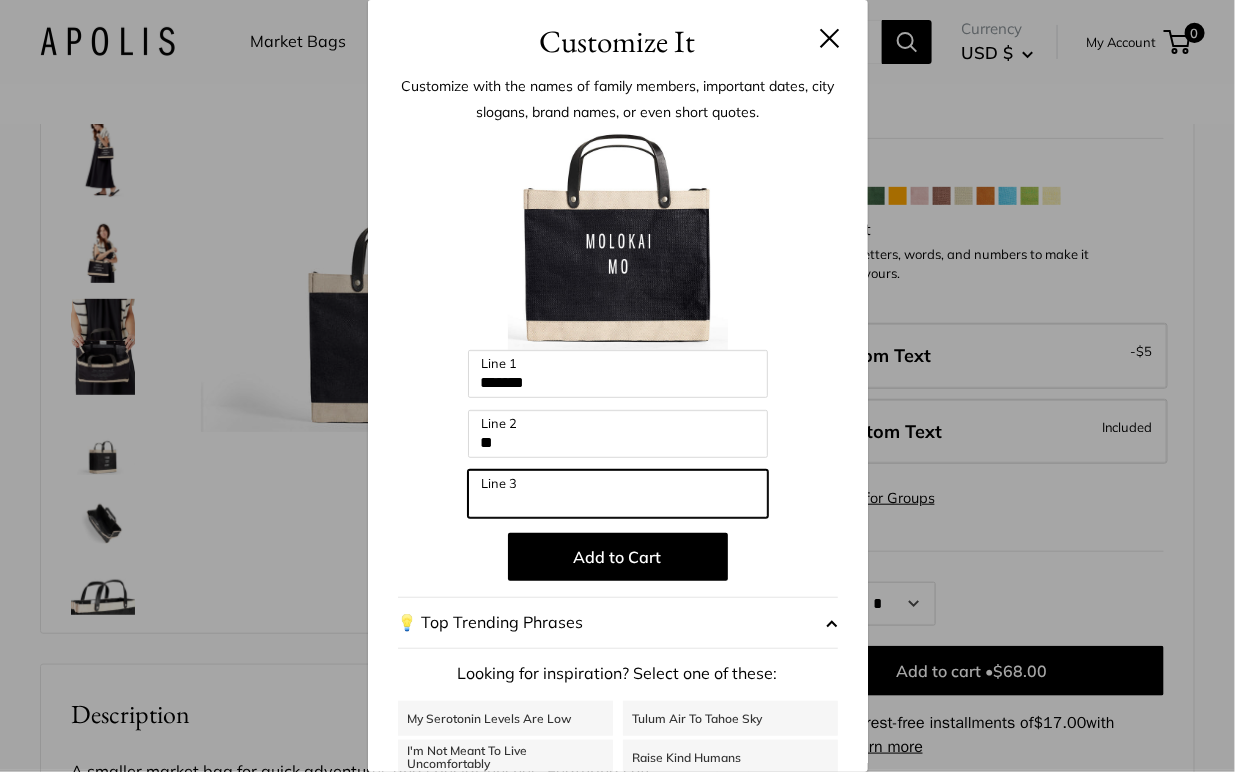 click on "Line 3" at bounding box center [618, 494] 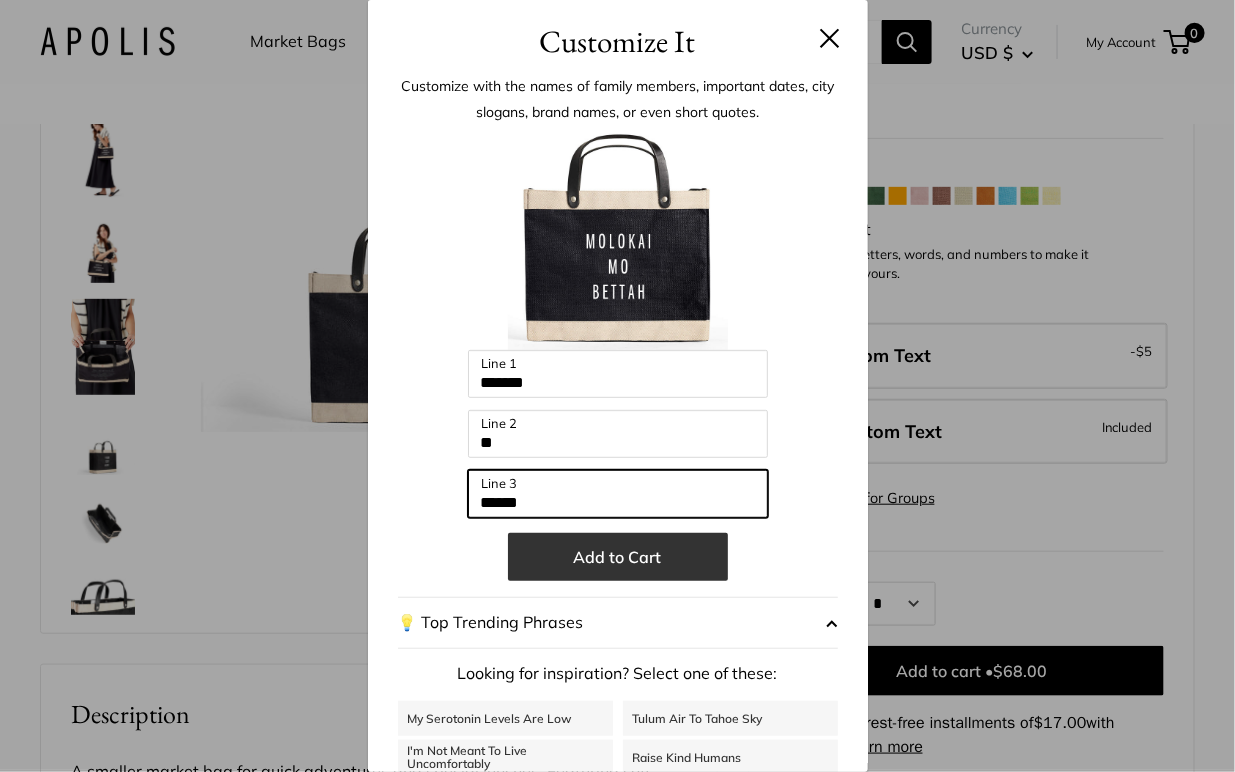 type on "******" 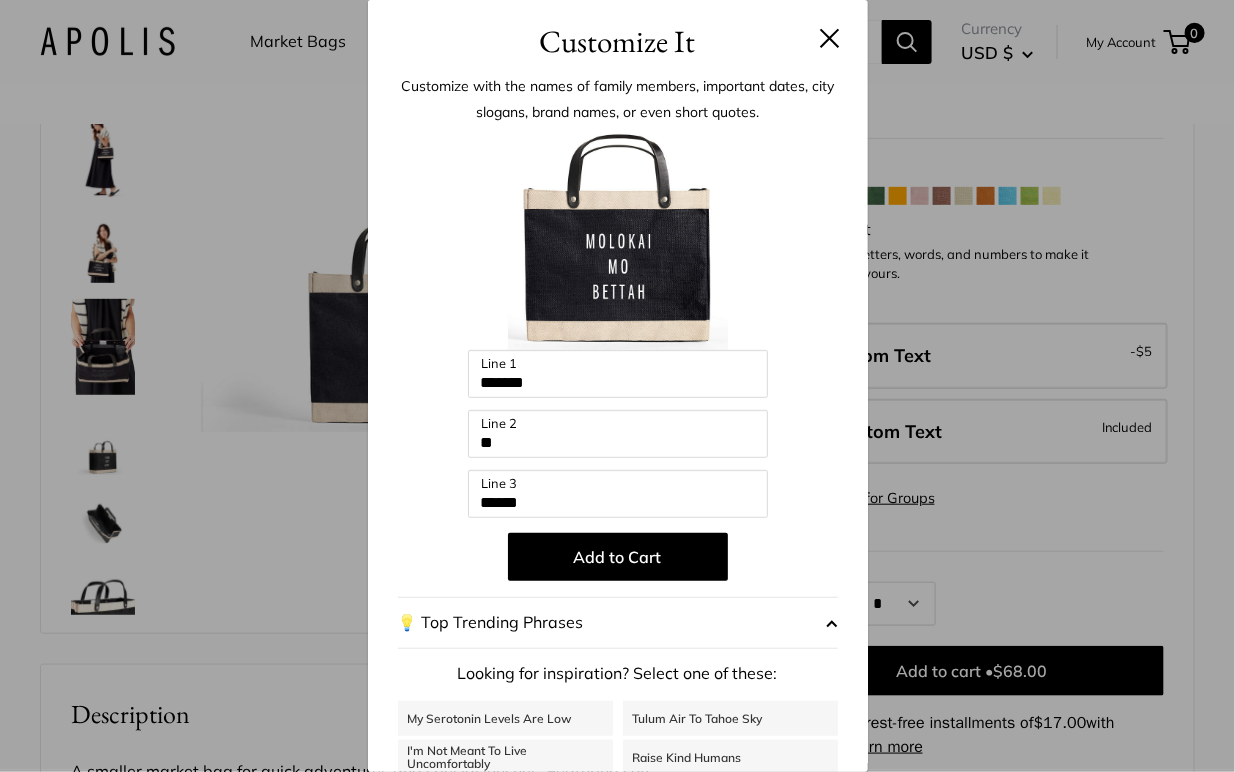 click on "Add to Cart" at bounding box center [618, 557] 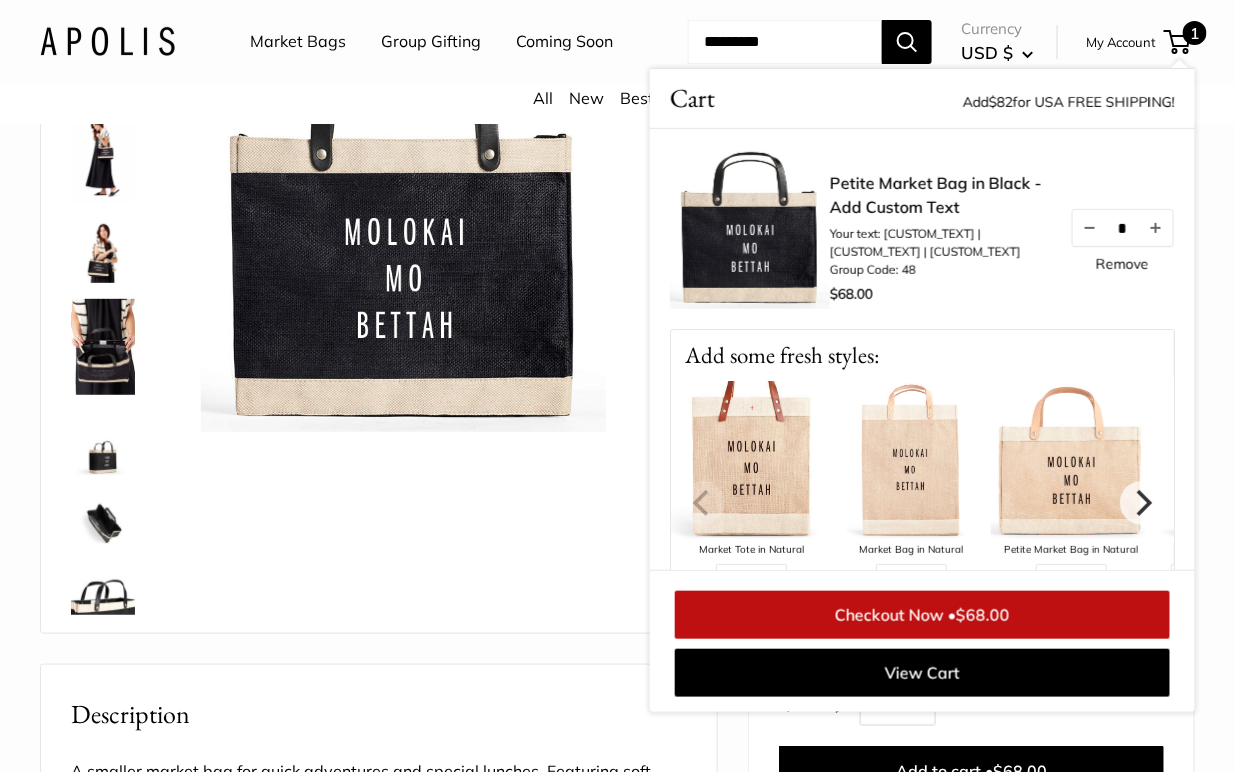 scroll, scrollTop: 853, scrollLeft: 0, axis: vertical 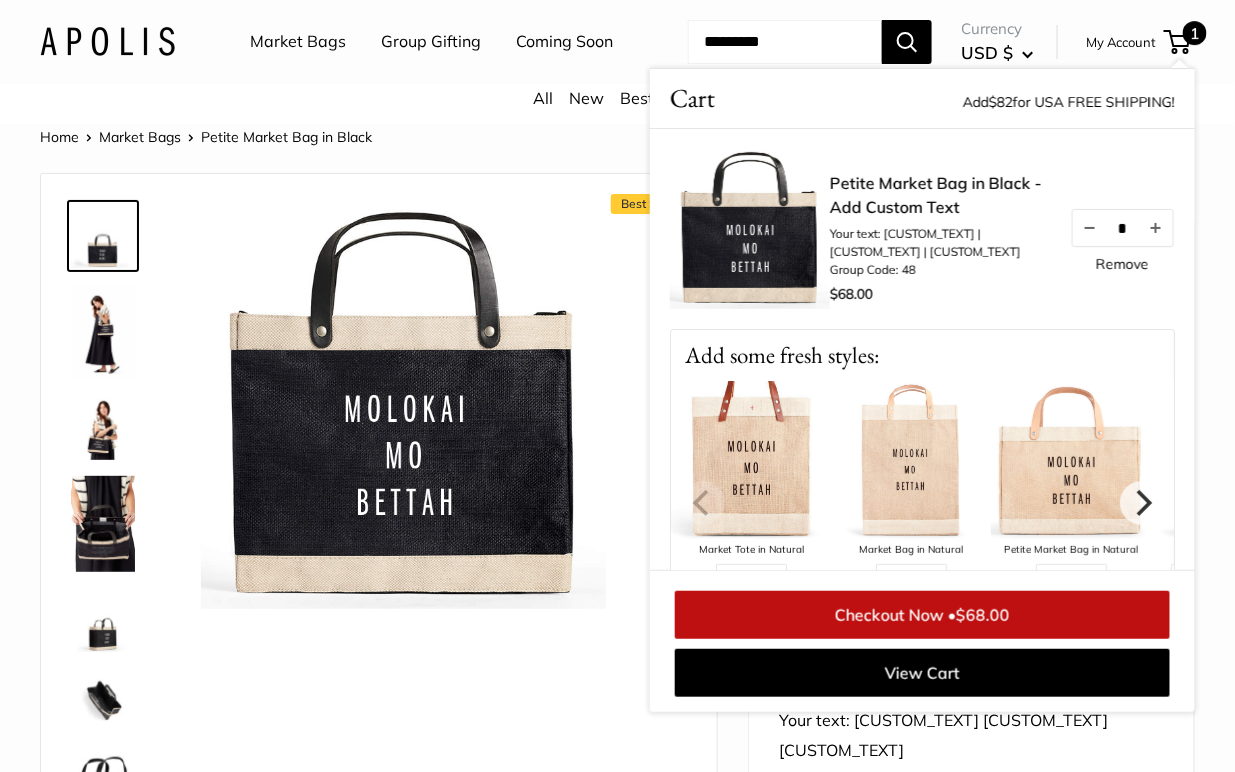 click at bounding box center (403, 406) 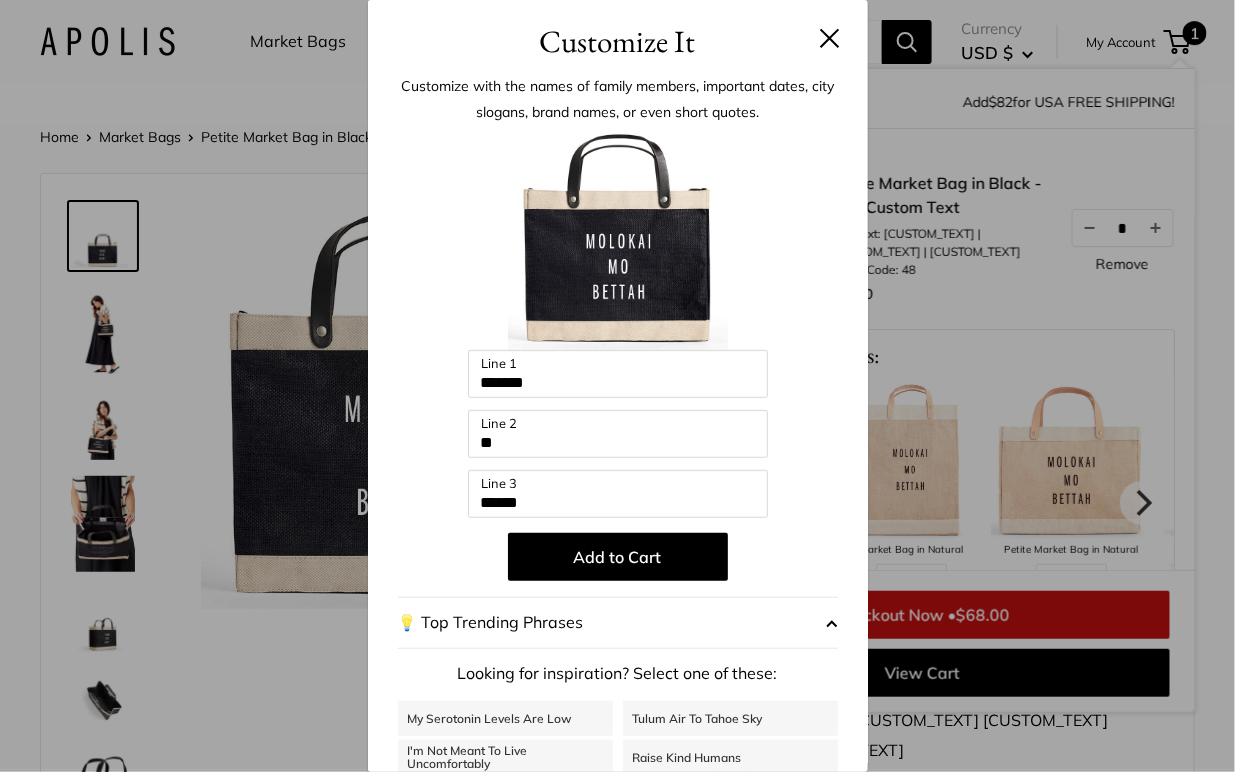 click at bounding box center [830, 38] 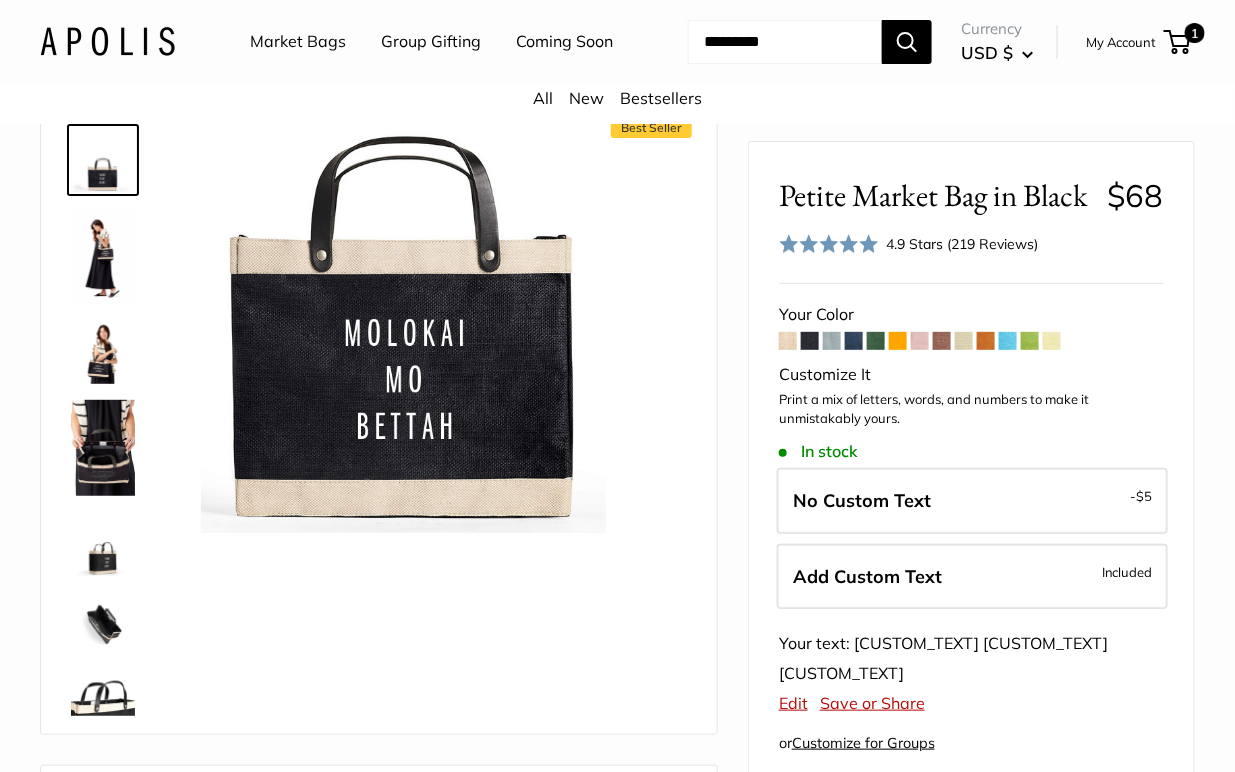 scroll, scrollTop: 78, scrollLeft: 0, axis: vertical 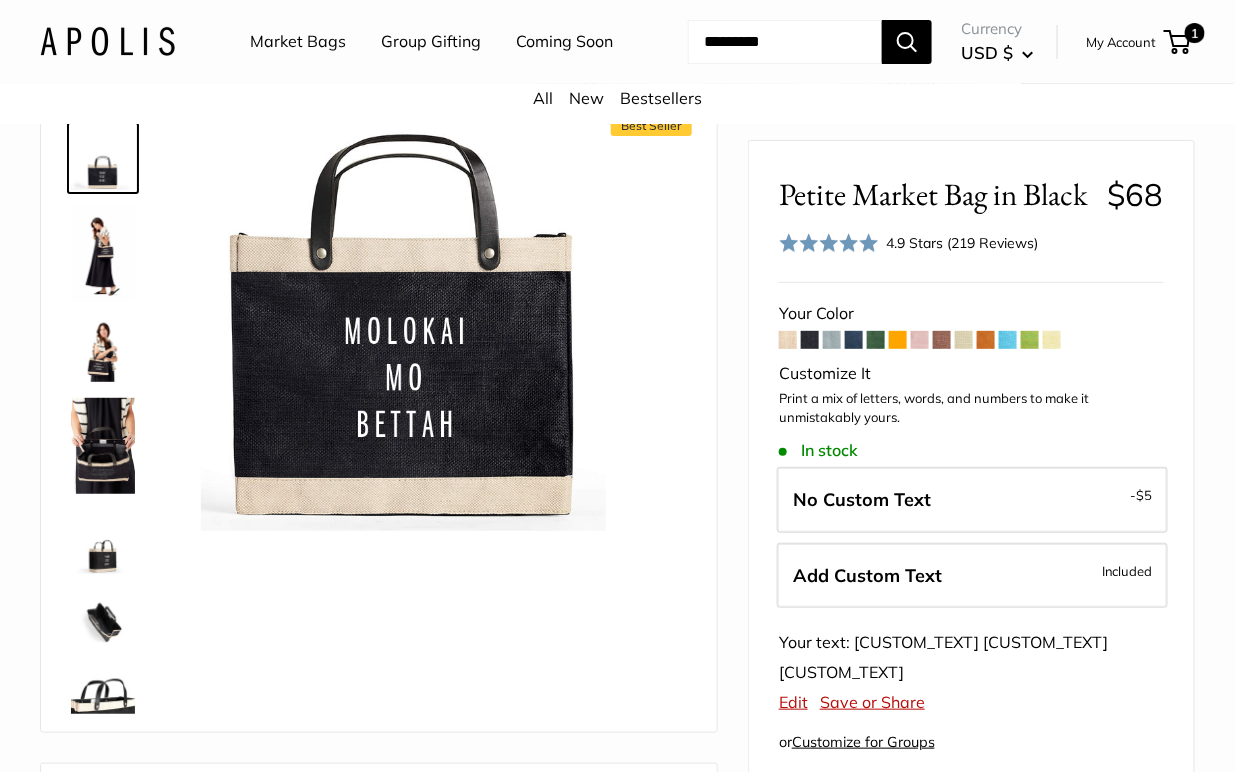 click at bounding box center (1008, 340) 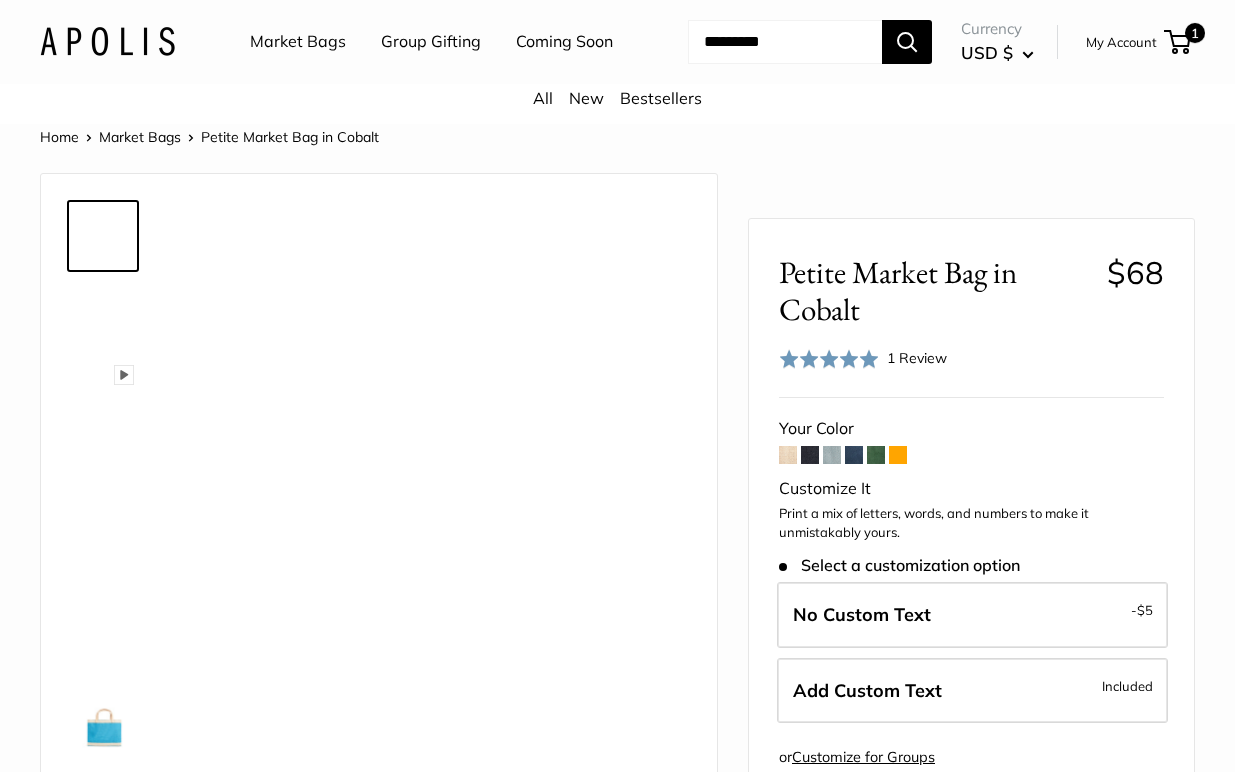 scroll, scrollTop: 0, scrollLeft: 0, axis: both 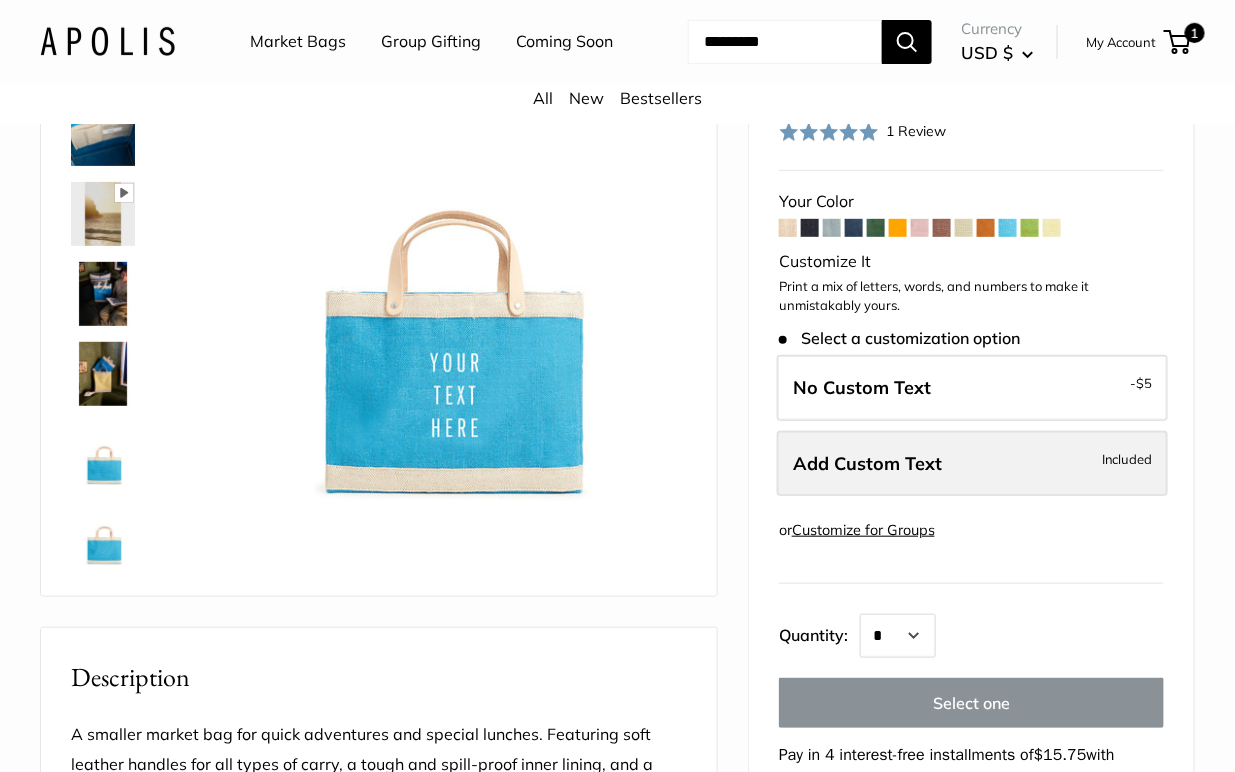click on "Add Custom Text
Included" at bounding box center (972, 464) 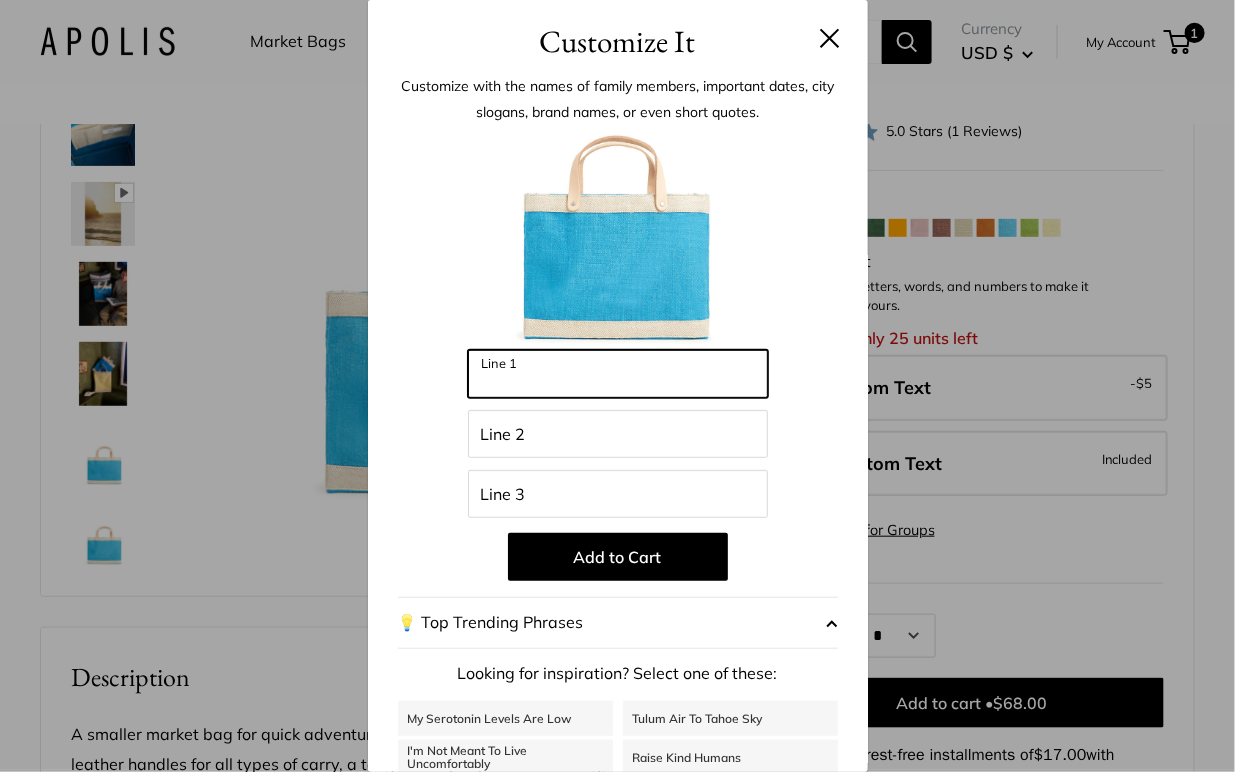 click on "Line 1" at bounding box center (618, 374) 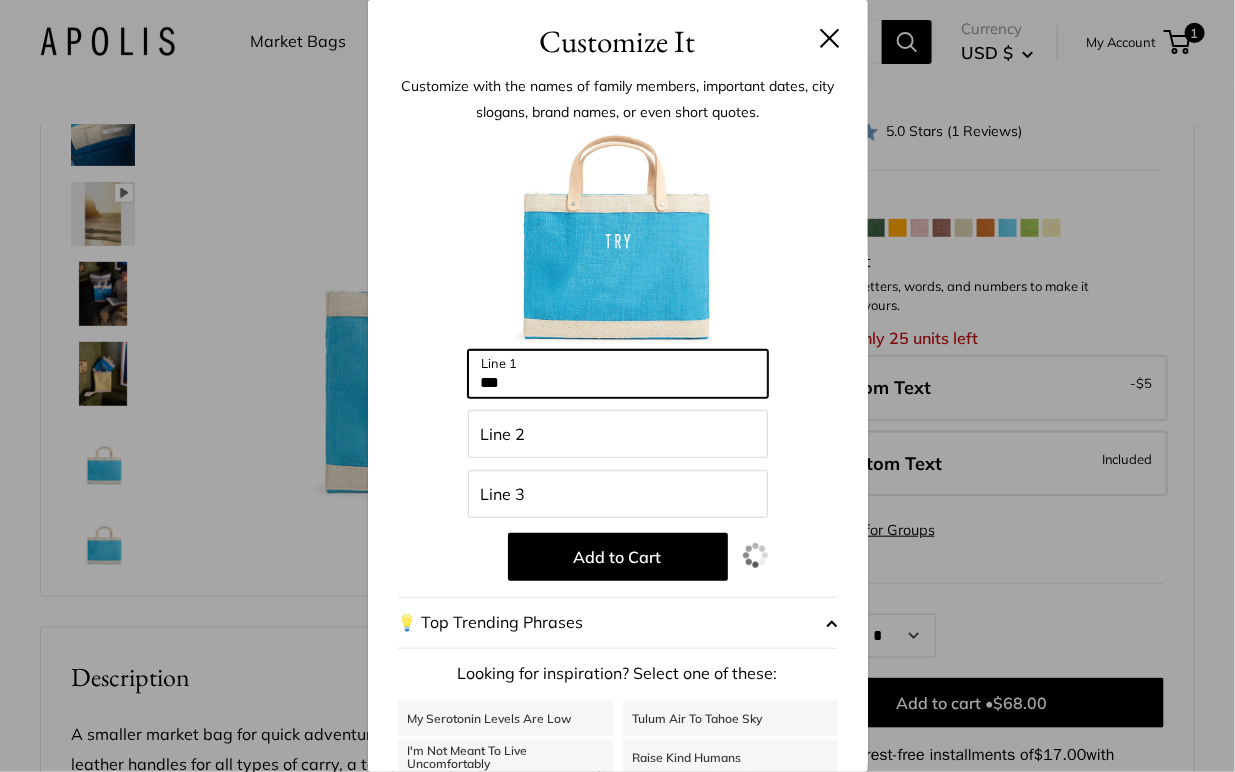 type on "***" 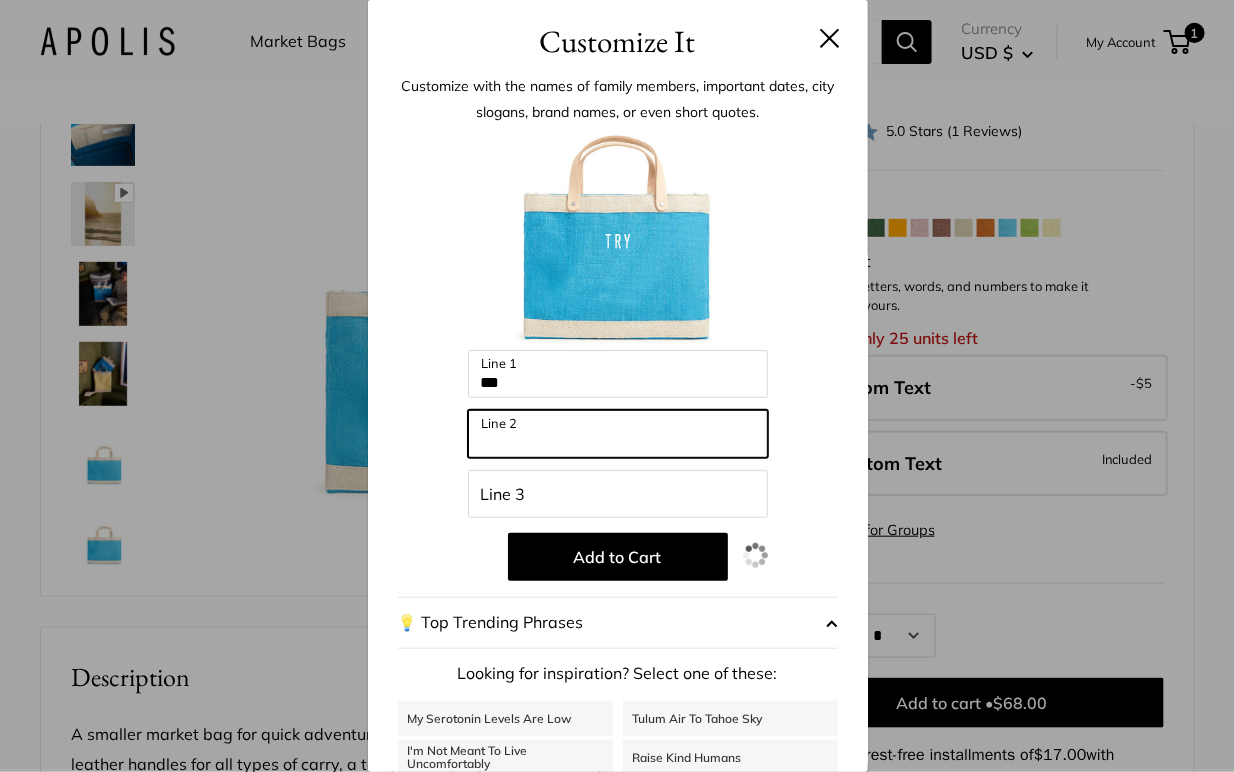 click on "Line 2" at bounding box center (618, 434) 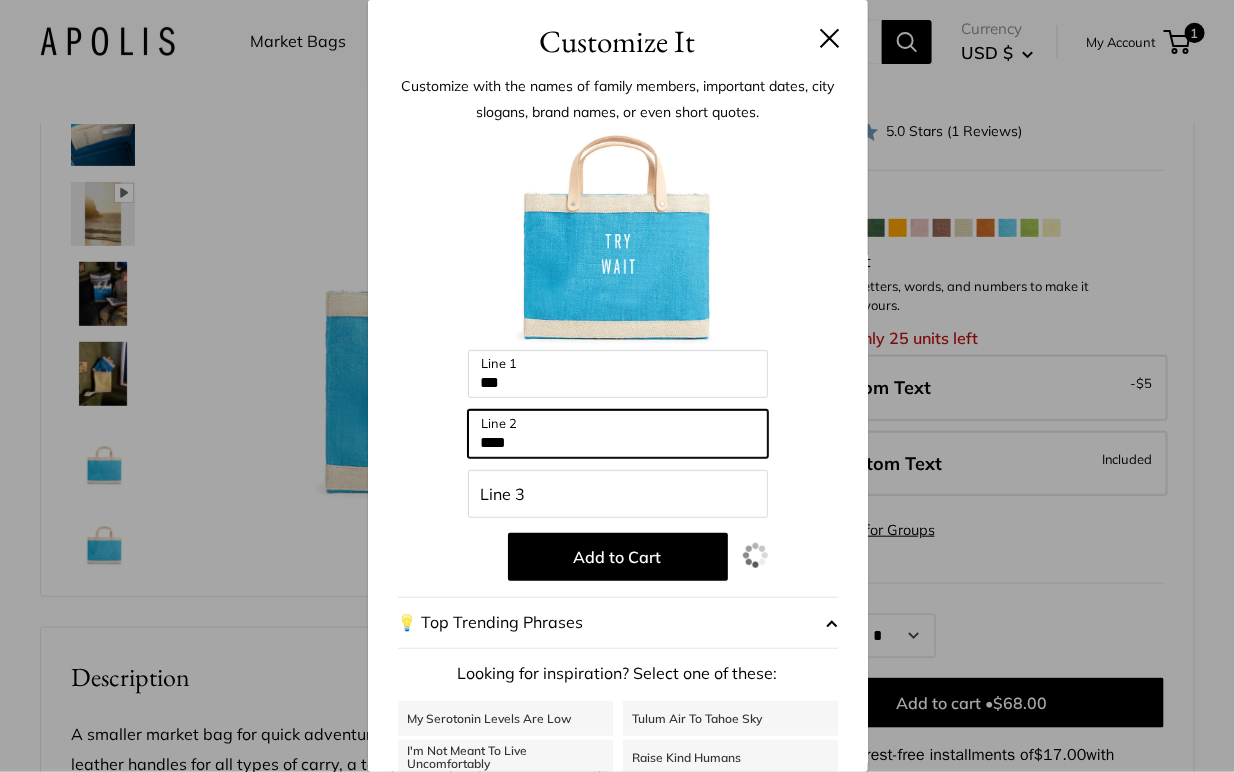 type on "****" 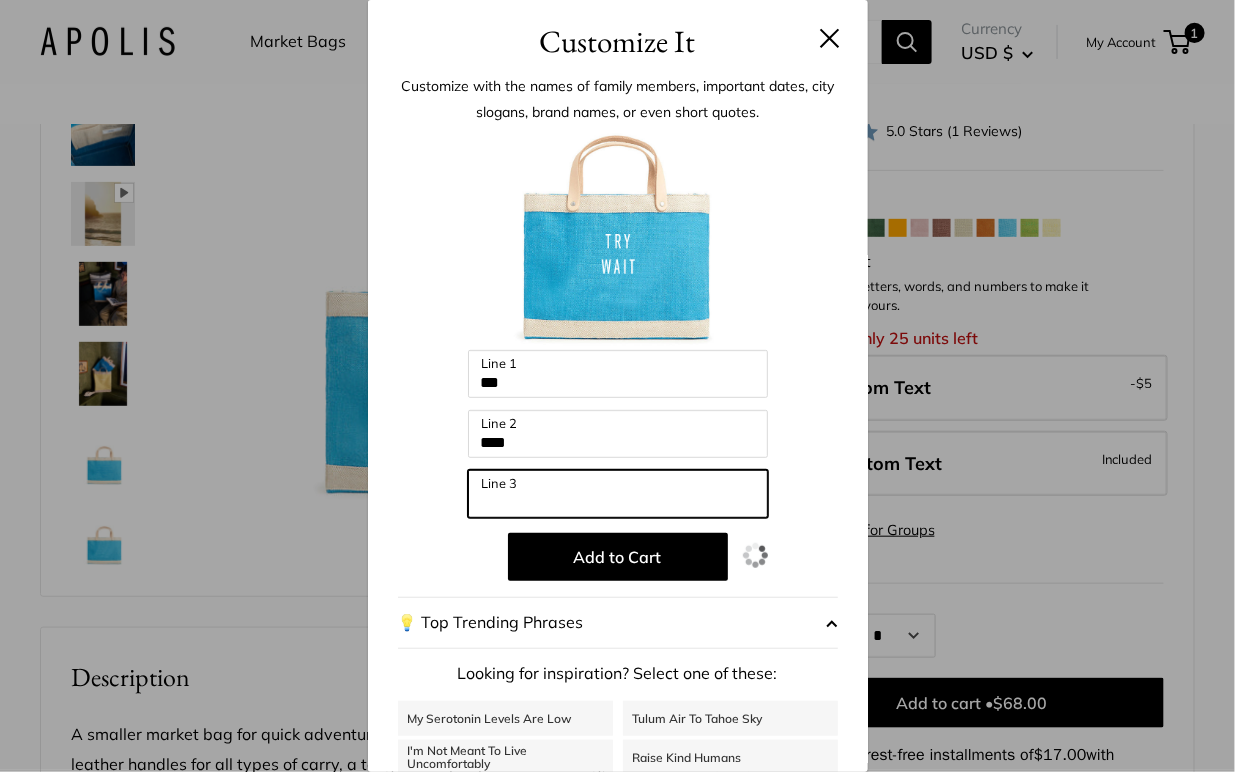 click on "Line 3" at bounding box center (618, 494) 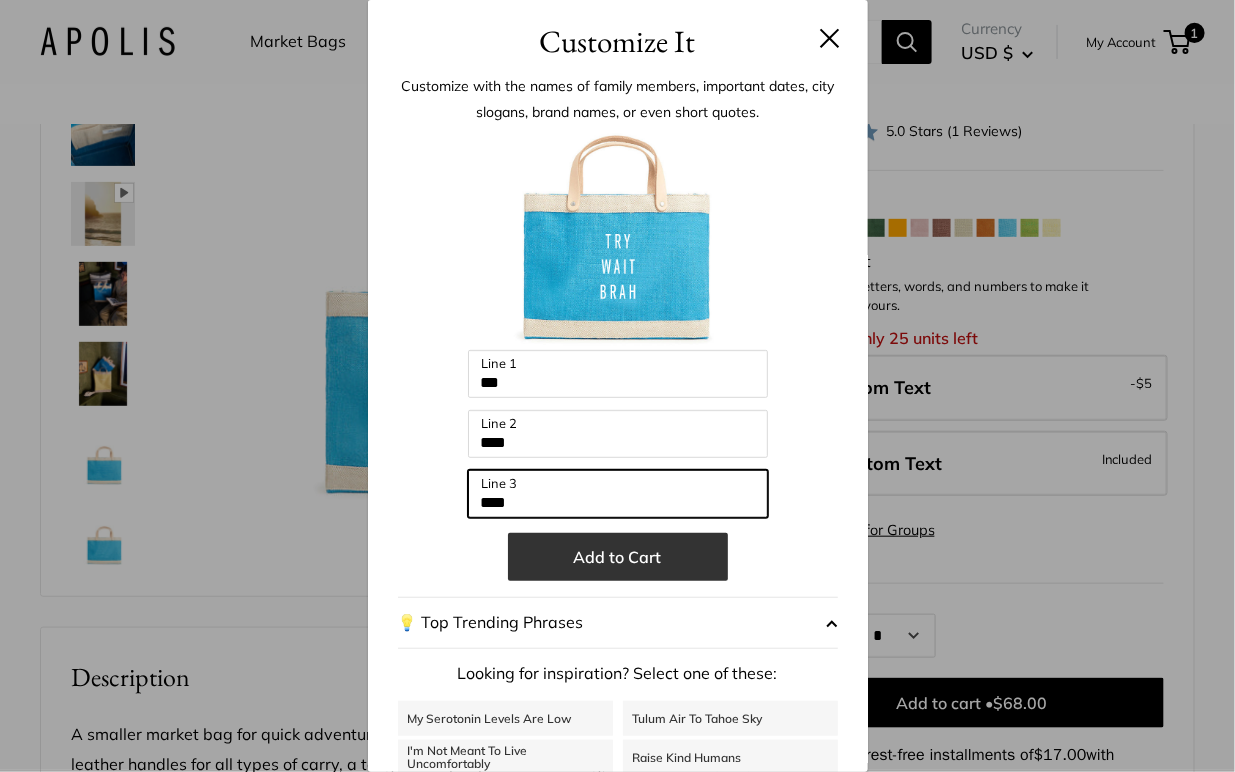 type on "****" 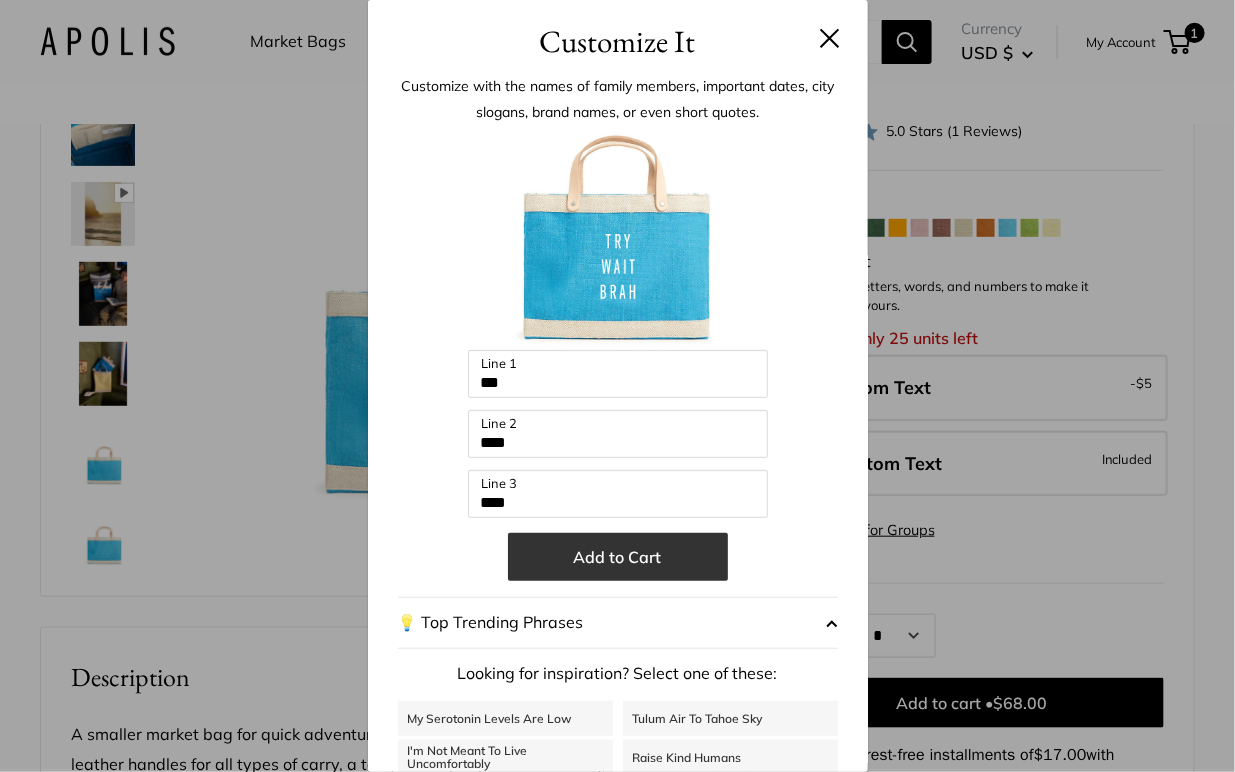 click on "Add to Cart" at bounding box center [618, 557] 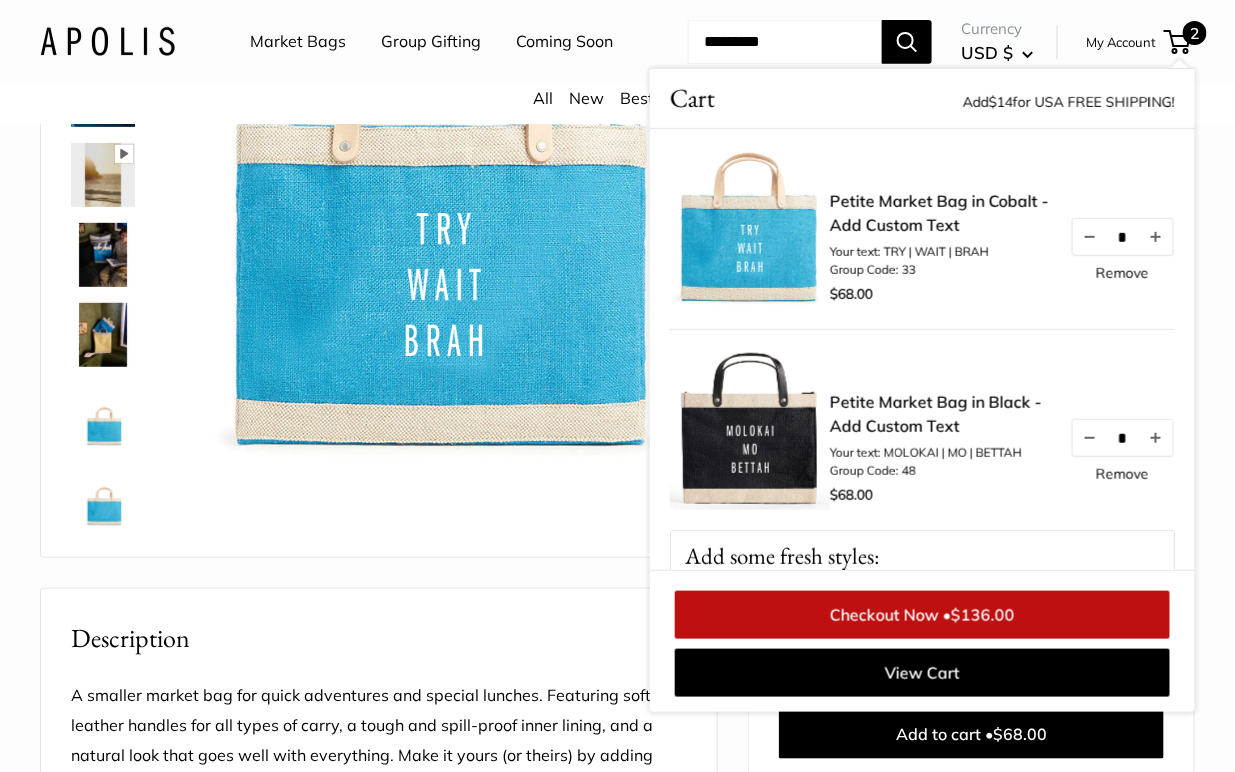 scroll, scrollTop: 857, scrollLeft: 0, axis: vertical 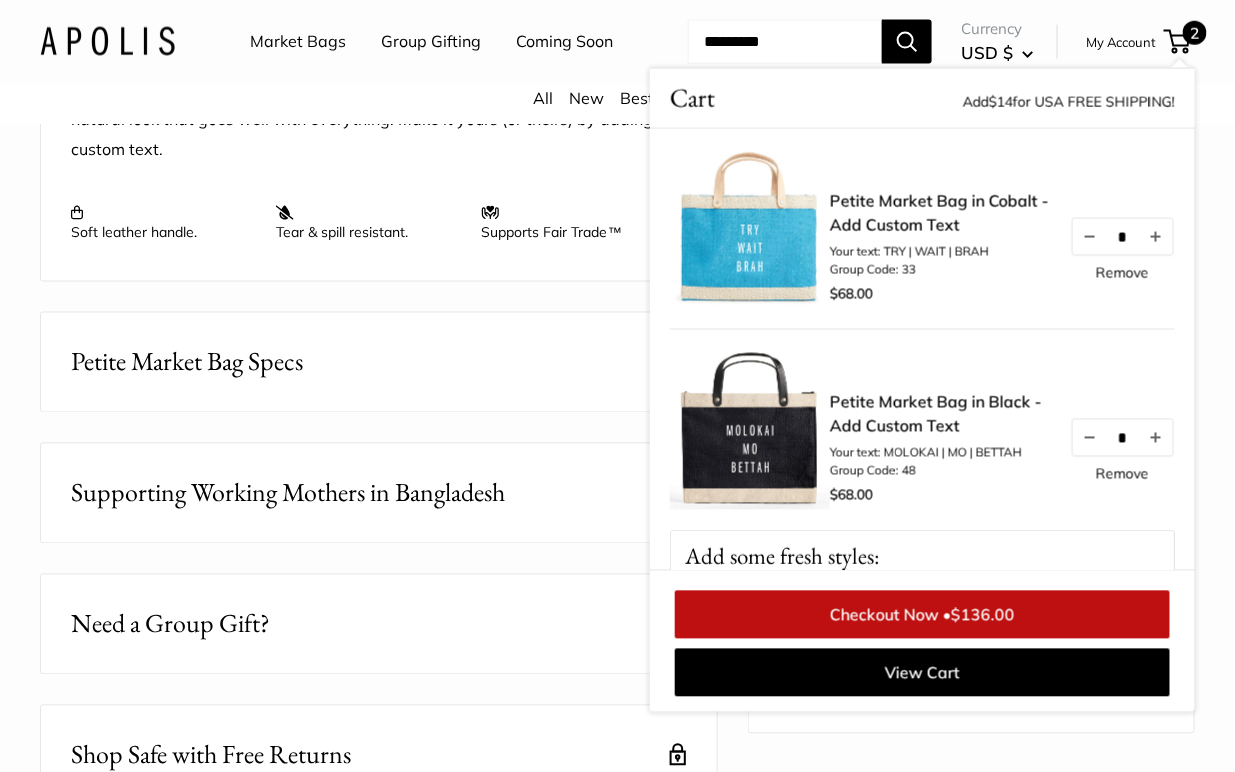 click on "Market Bags Group Gifting Coming Soon
Need help?
Text Us:  20919
hello@apolisglobal.com
Follow Us
Facebook
Twitter
Instagram
Pinterest
YouTube
Vimeo
Tumblr
Market Bags Group Gifting Coming Soon" at bounding box center [617, 2112] 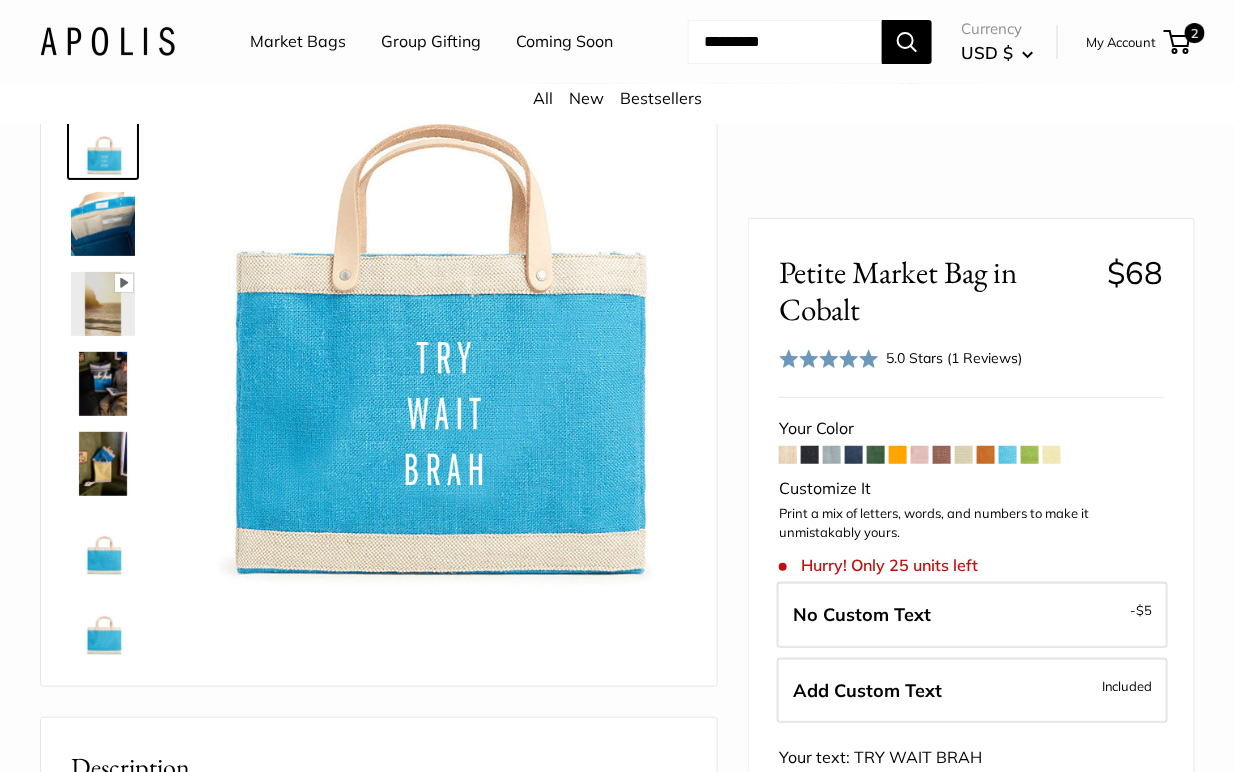 scroll, scrollTop: 0, scrollLeft: 0, axis: both 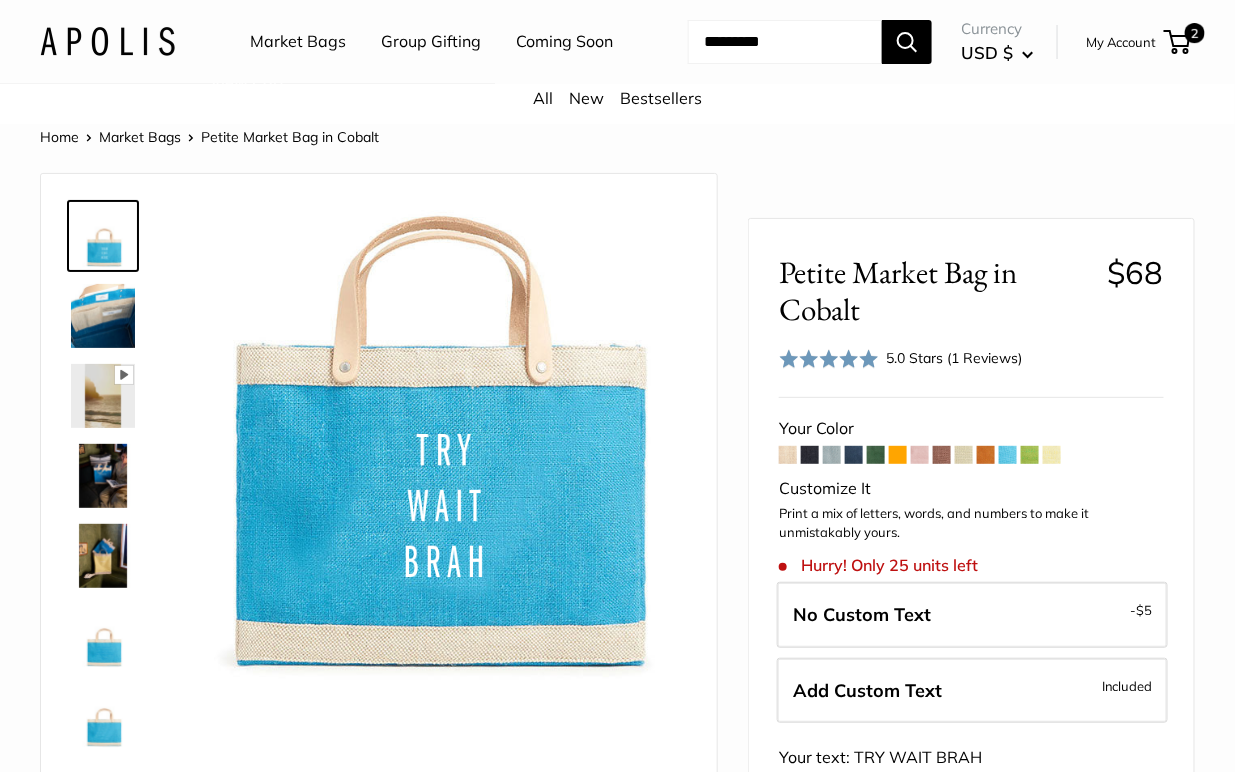 click at bounding box center [920, 455] 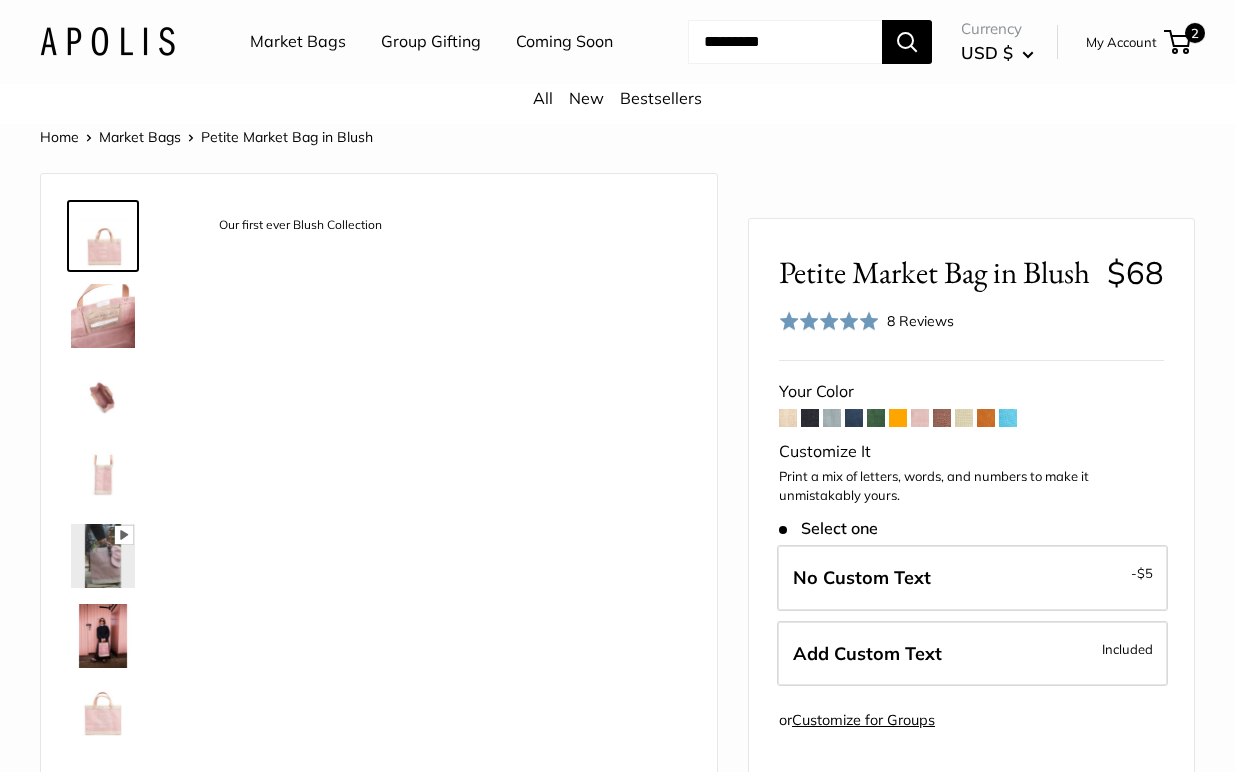 scroll, scrollTop: 0, scrollLeft: 0, axis: both 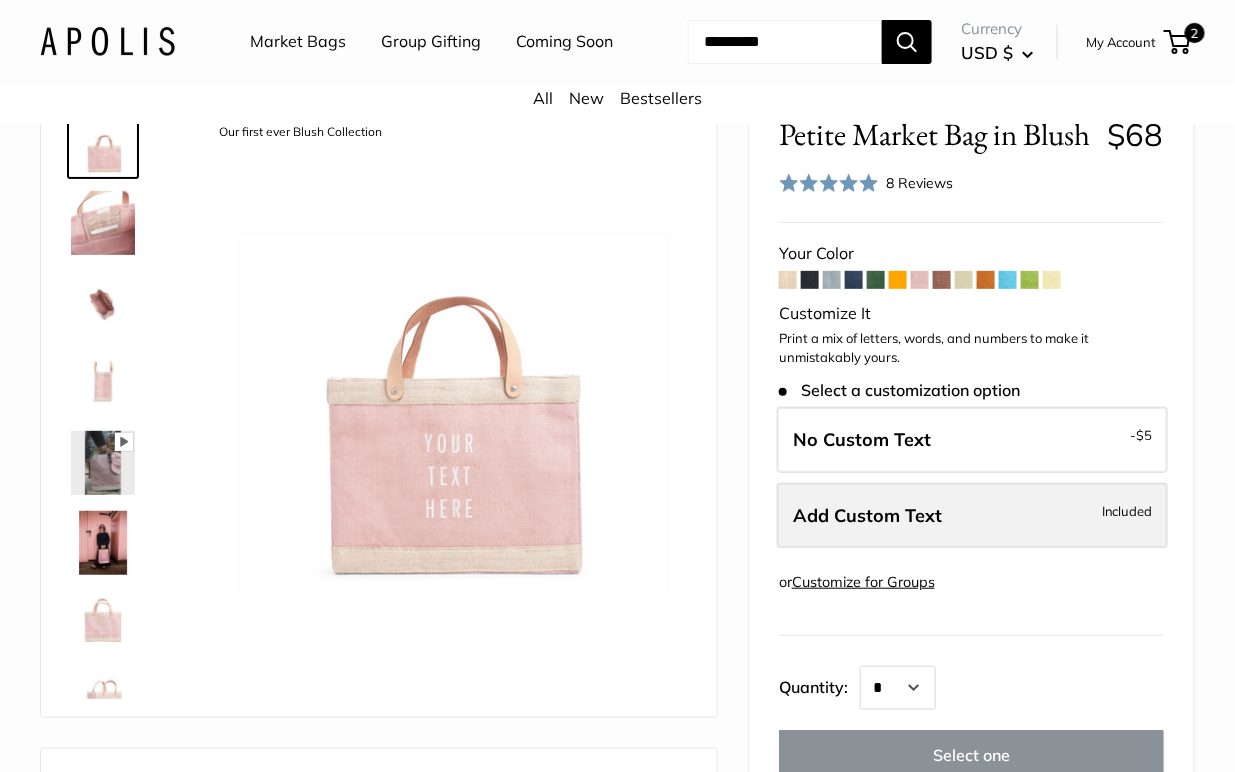 click on "Add Custom Text" at bounding box center (867, 515) 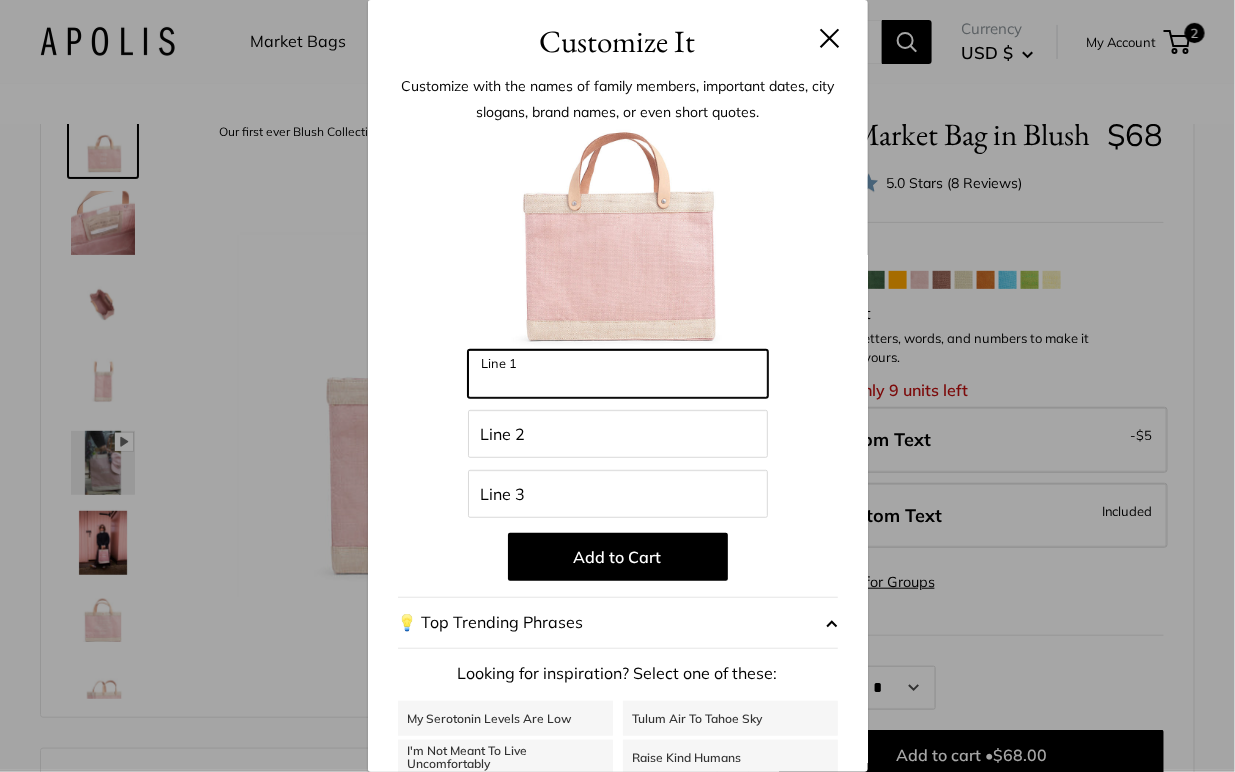 click on "Line 1" at bounding box center [618, 374] 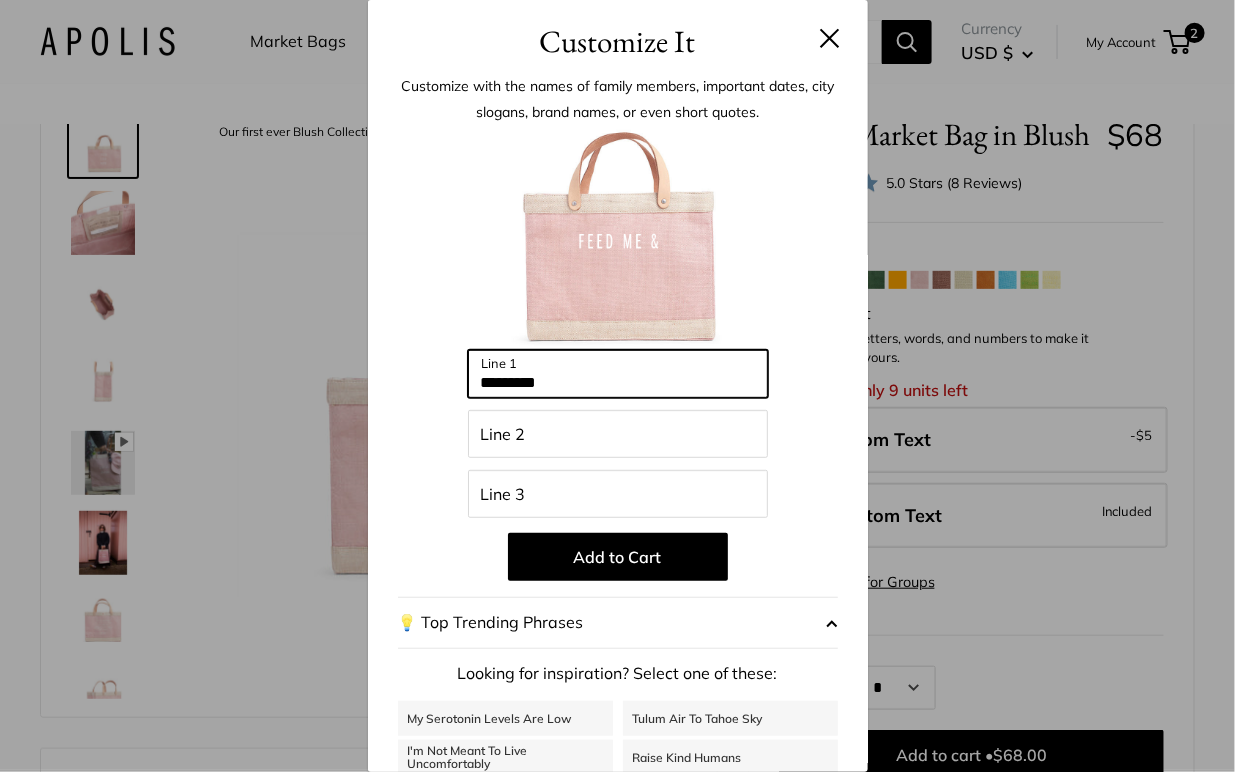 type on "*********" 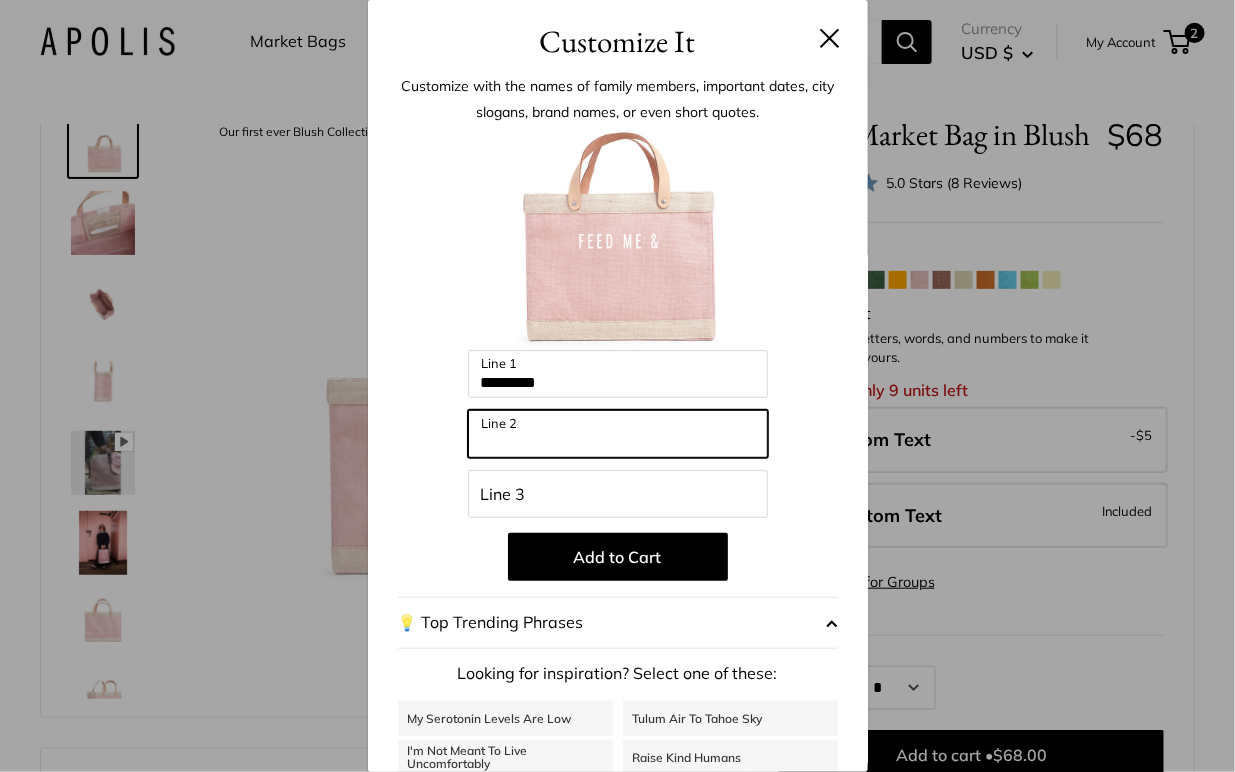 click on "Line 2" at bounding box center [618, 434] 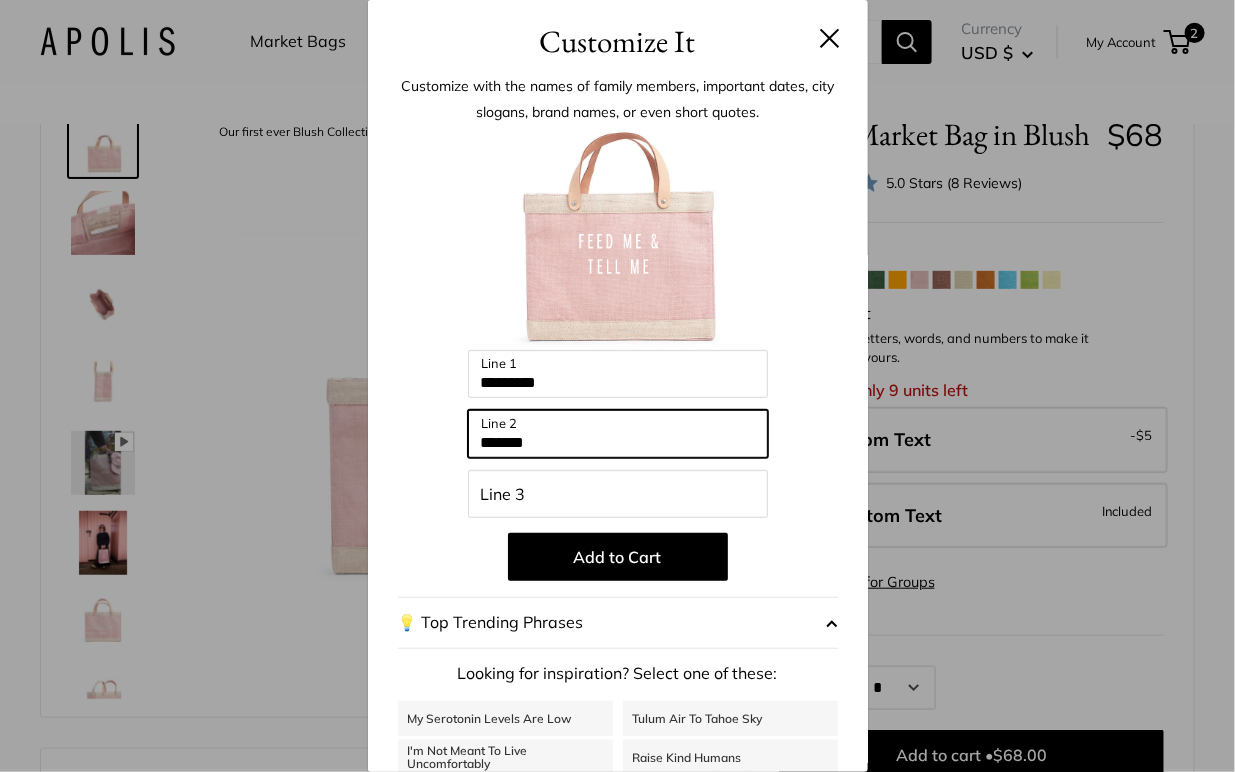 type on "*******" 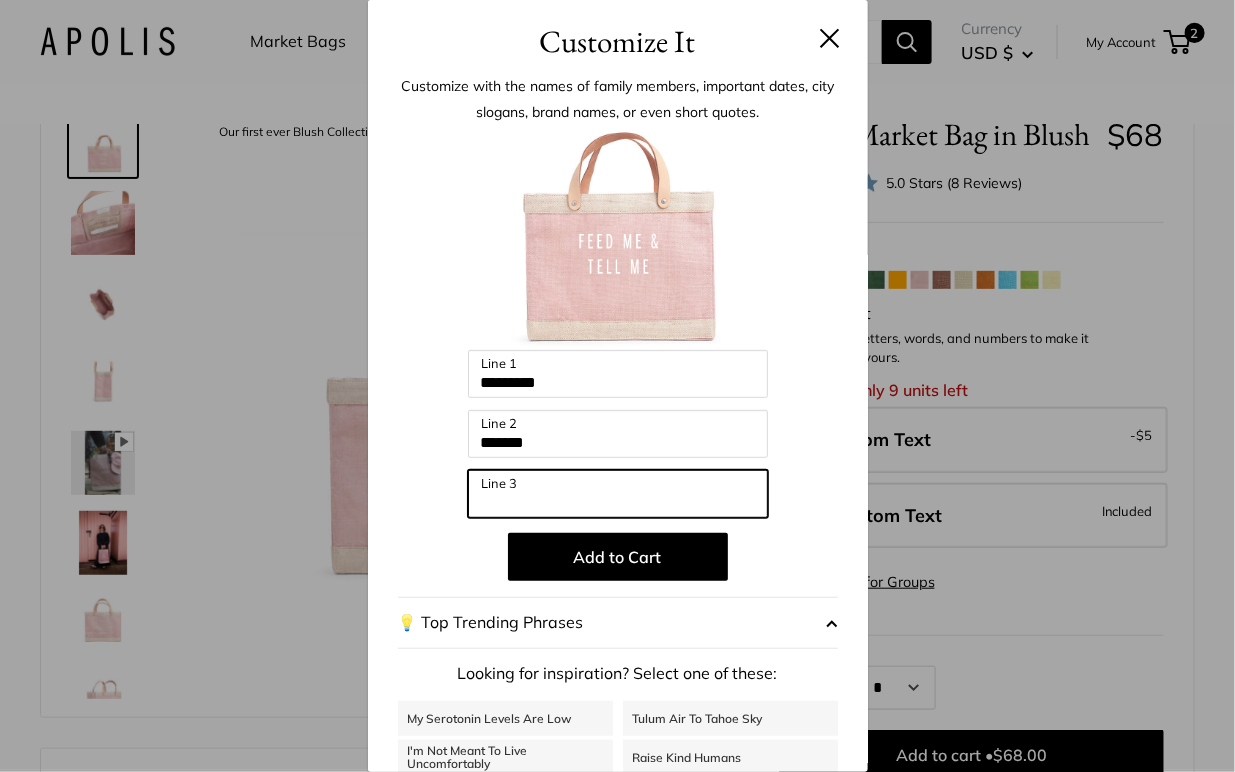 click on "Line 3" at bounding box center (618, 494) 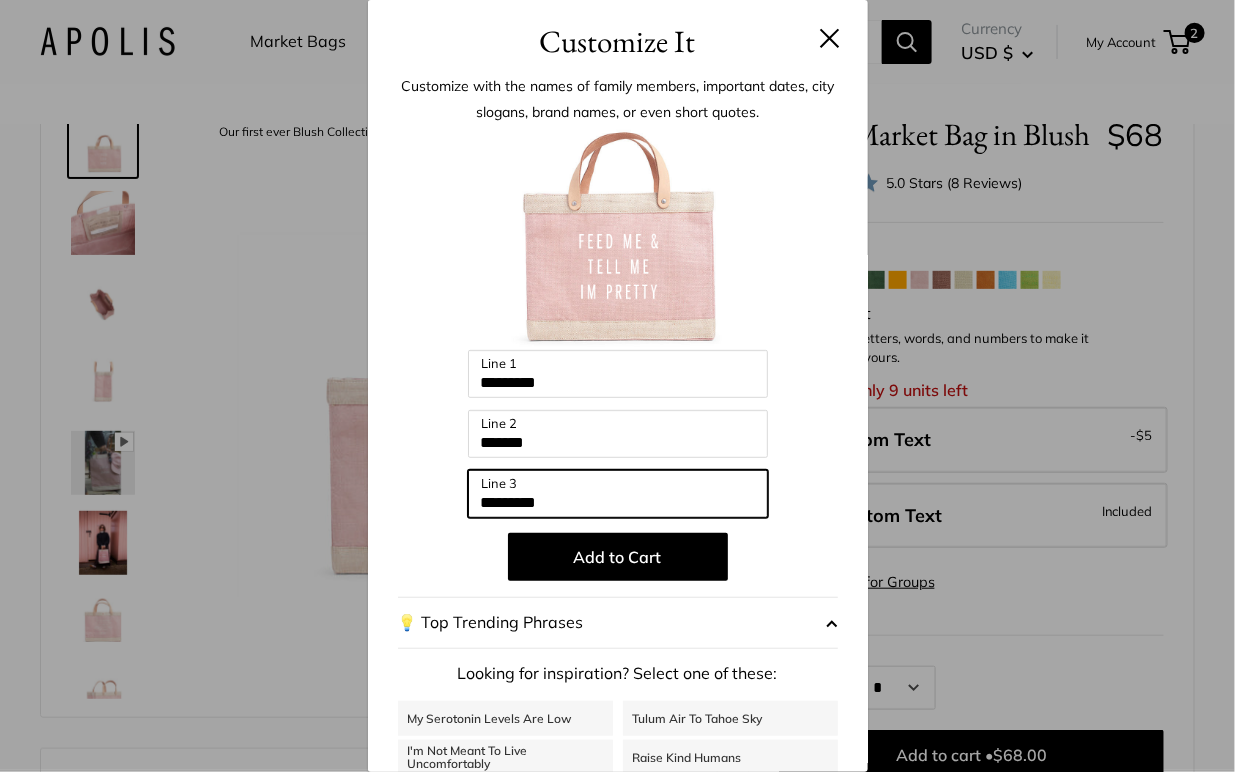 type on "*********" 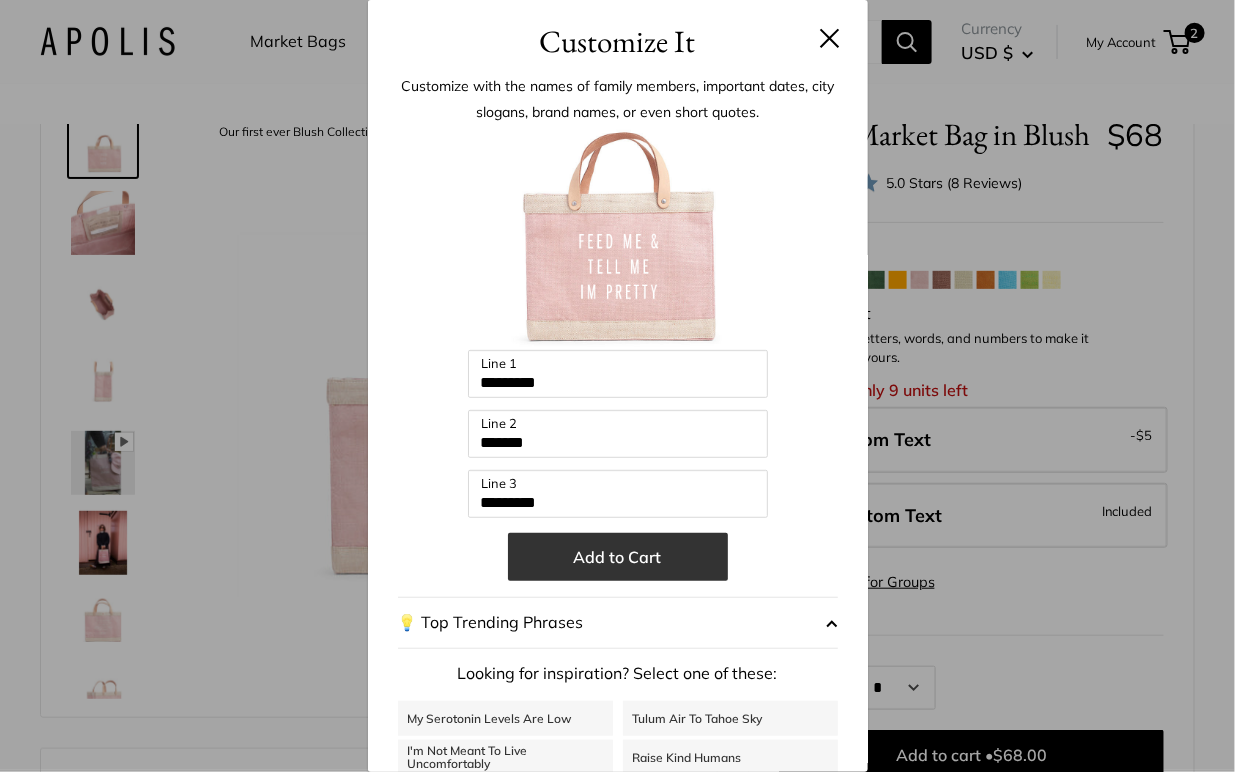 click on "Add to Cart" at bounding box center [618, 557] 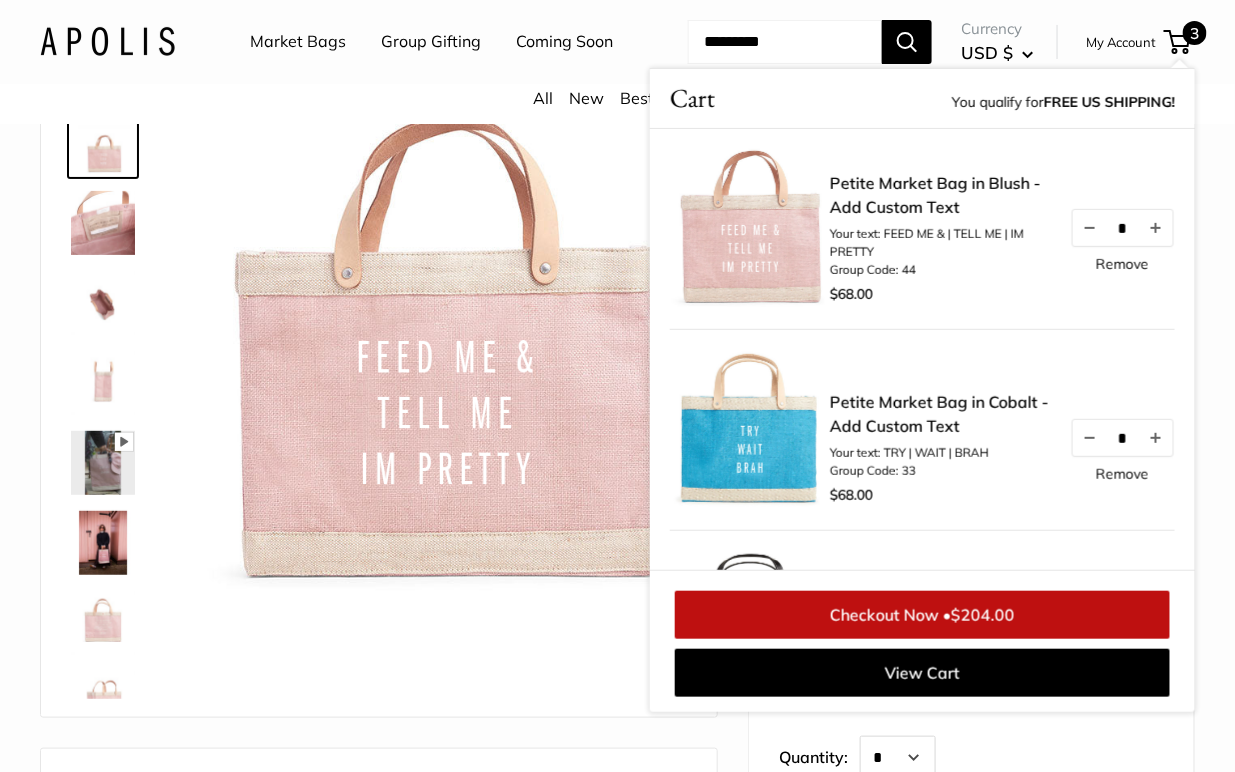 click on "Home
Market Bags
Petite Market Bag in Blush
Bird's eye view
Pause Play % buffered 00:00 Unmute Mute Exit fullscreen Enter fullscreen Play
Effortless style wherever you go" at bounding box center (617, 897) 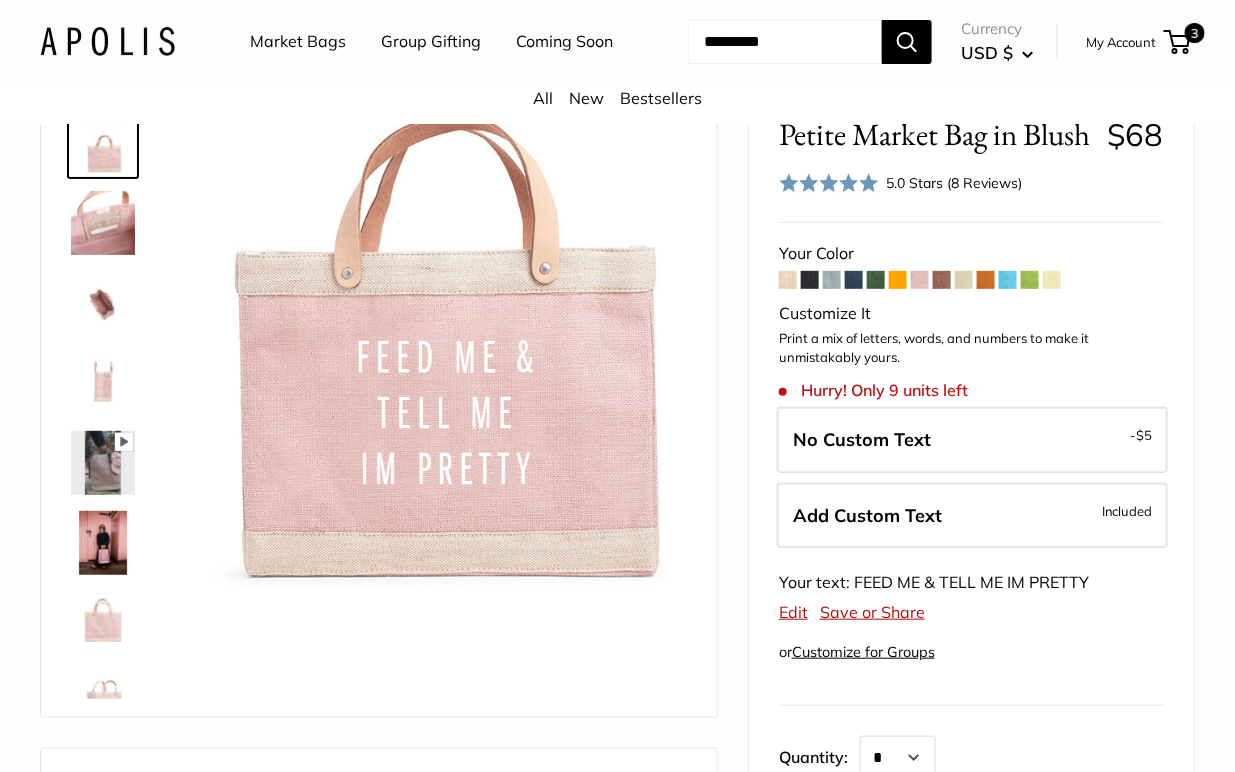 click at bounding box center [942, 280] 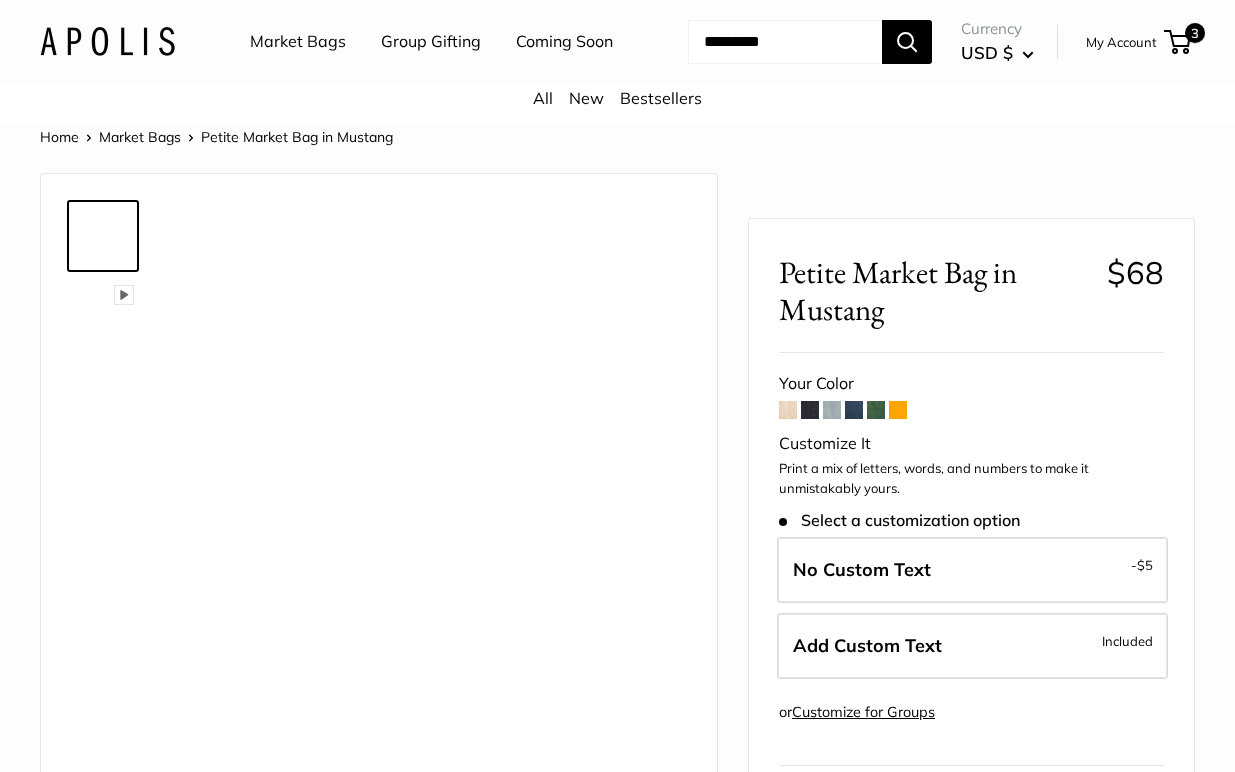 scroll, scrollTop: 0, scrollLeft: 0, axis: both 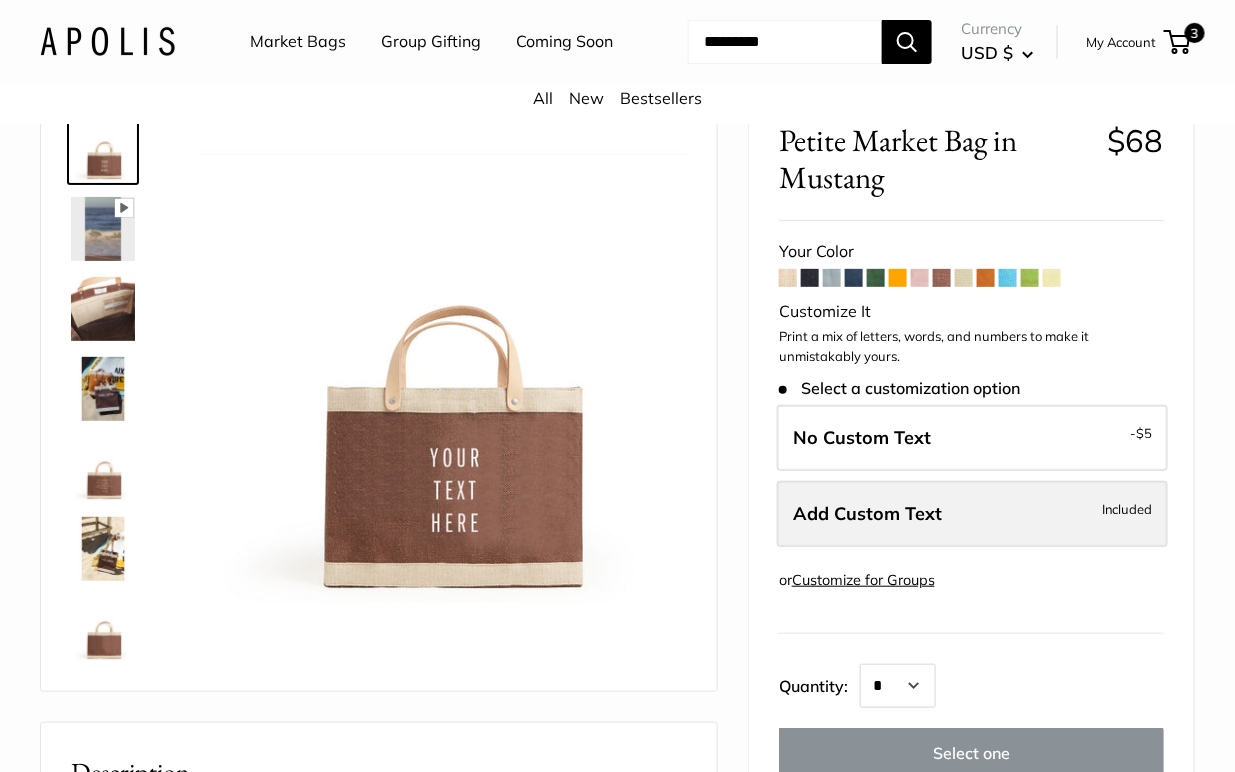 click on "Add Custom Text
Included" at bounding box center (972, 514) 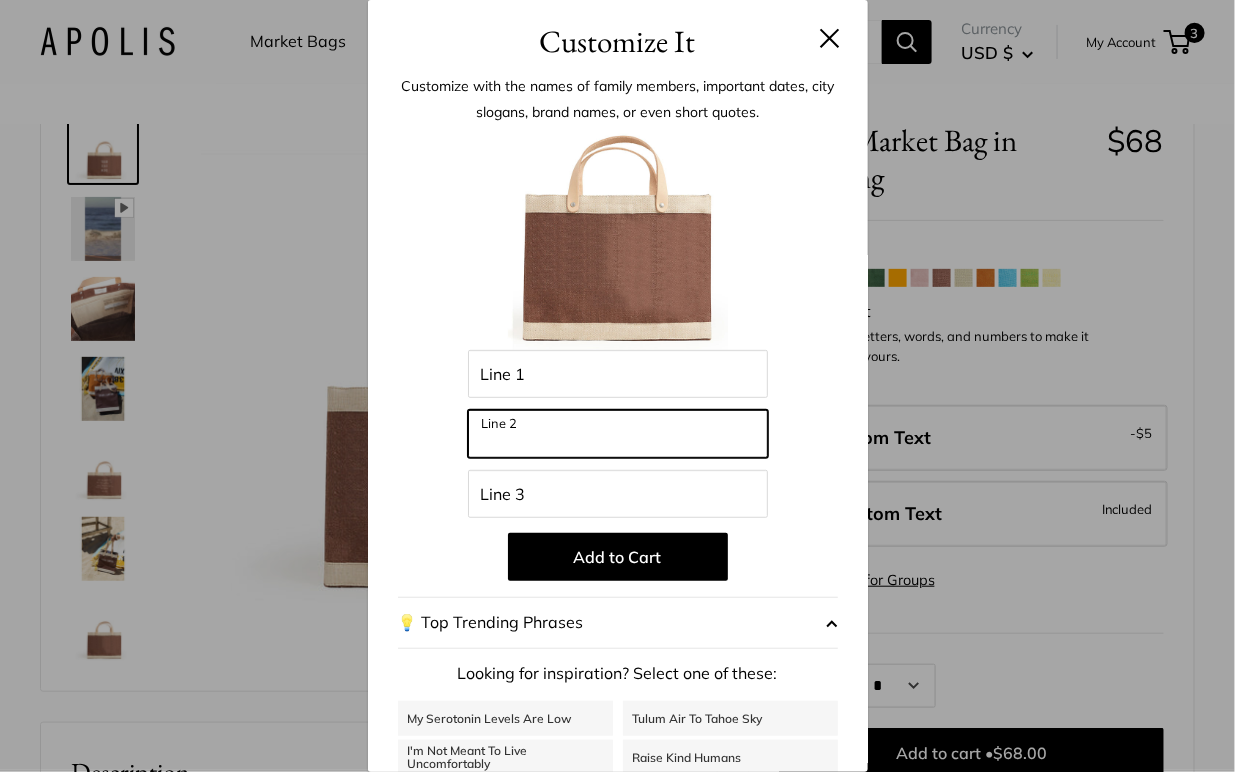 click on "Line 2" at bounding box center (618, 434) 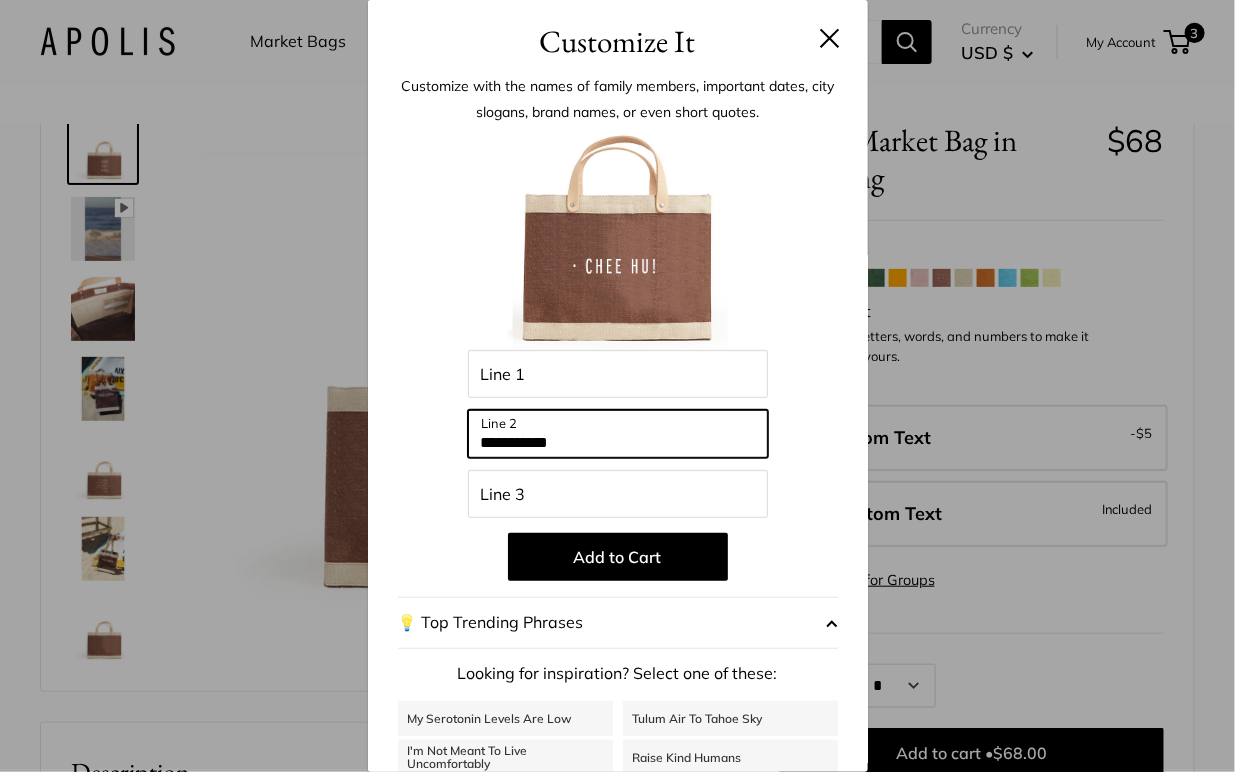 drag, startPoint x: 491, startPoint y: 448, endPoint x: 461, endPoint y: 449, distance: 30.016663 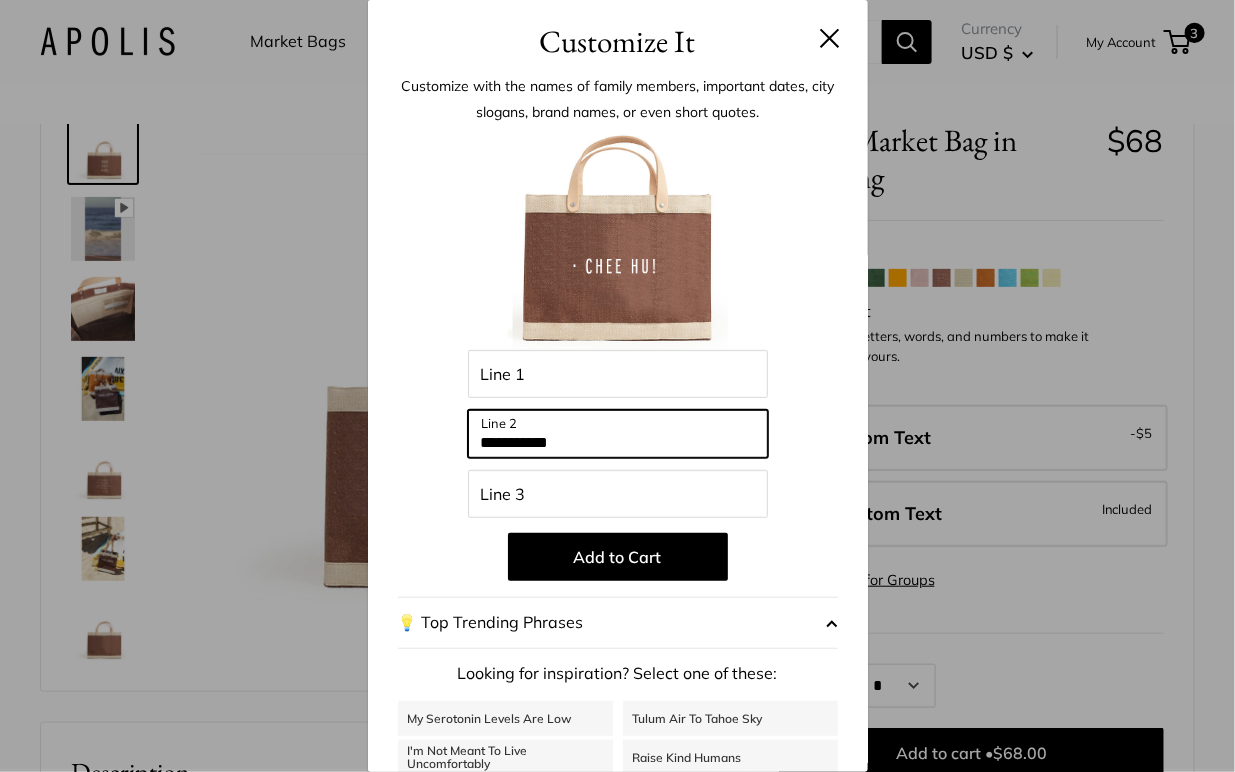 click on "**********" at bounding box center [618, 434] 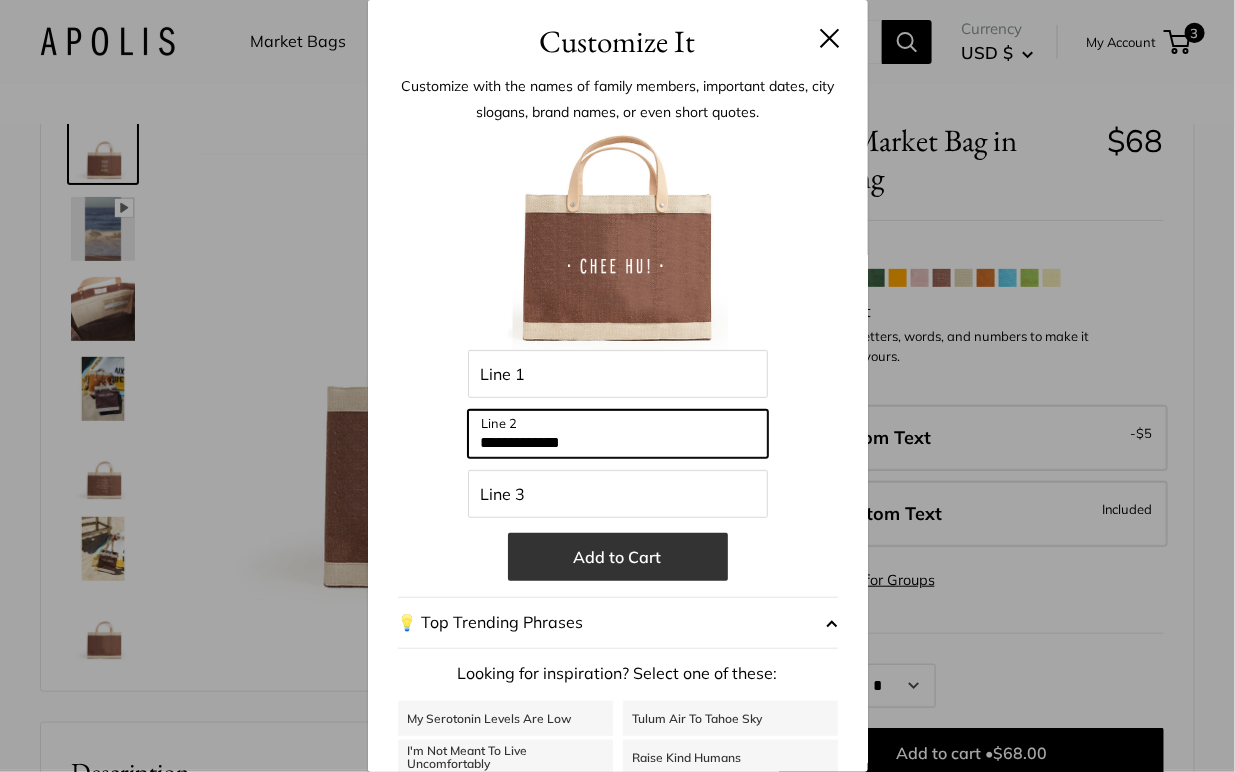type on "**********" 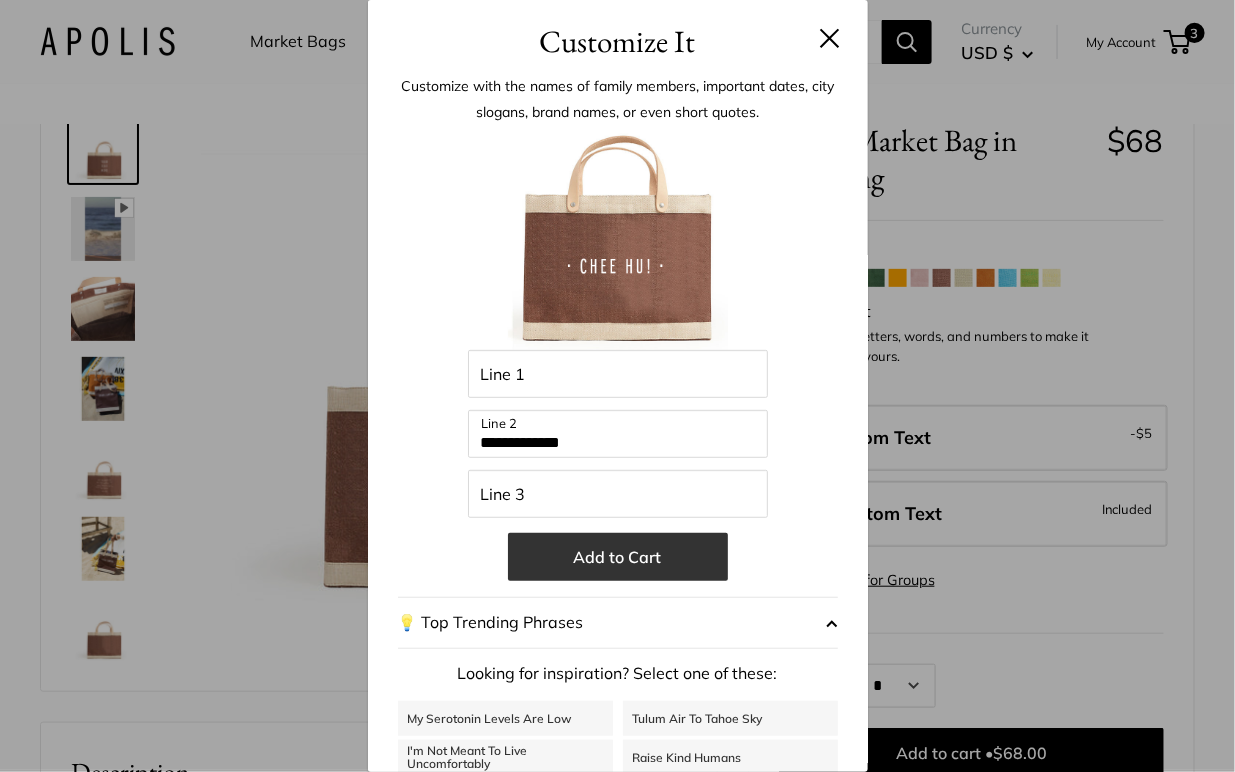 click on "Add to Cart" at bounding box center [618, 557] 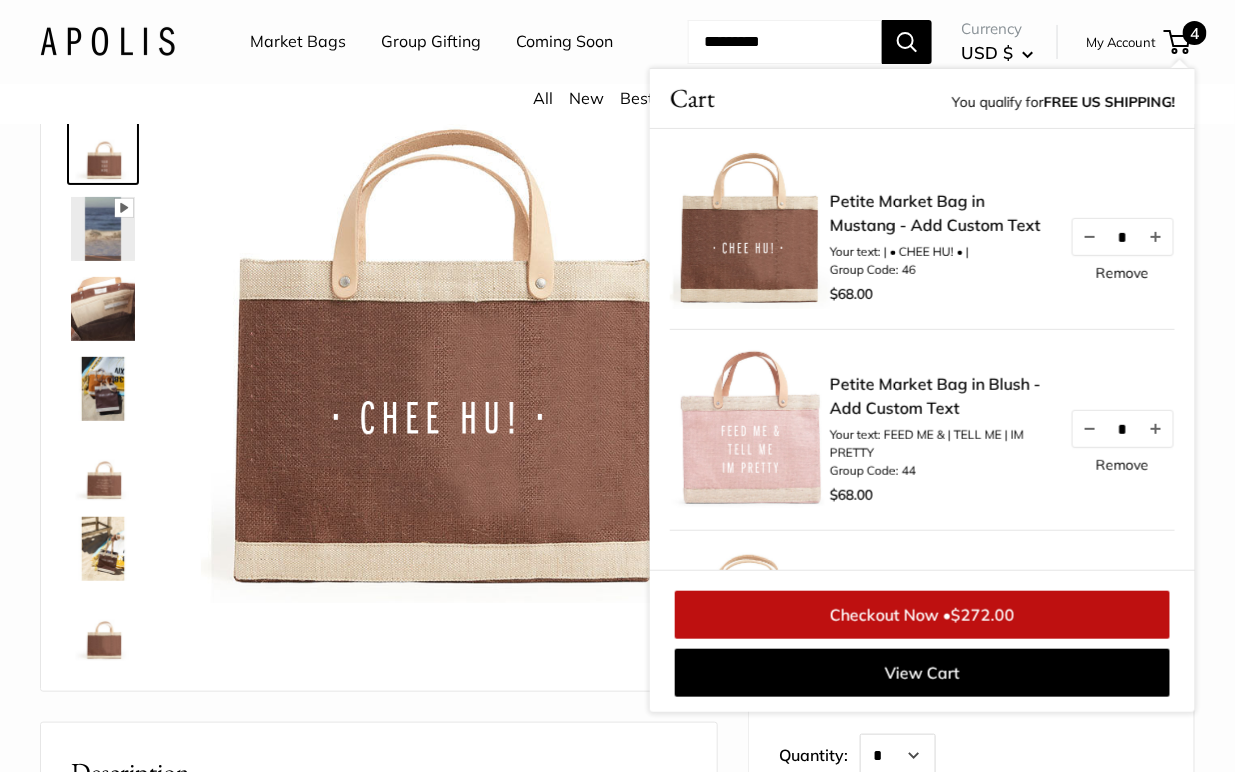 click on "All      New      Bestsellers" at bounding box center [617, 104] 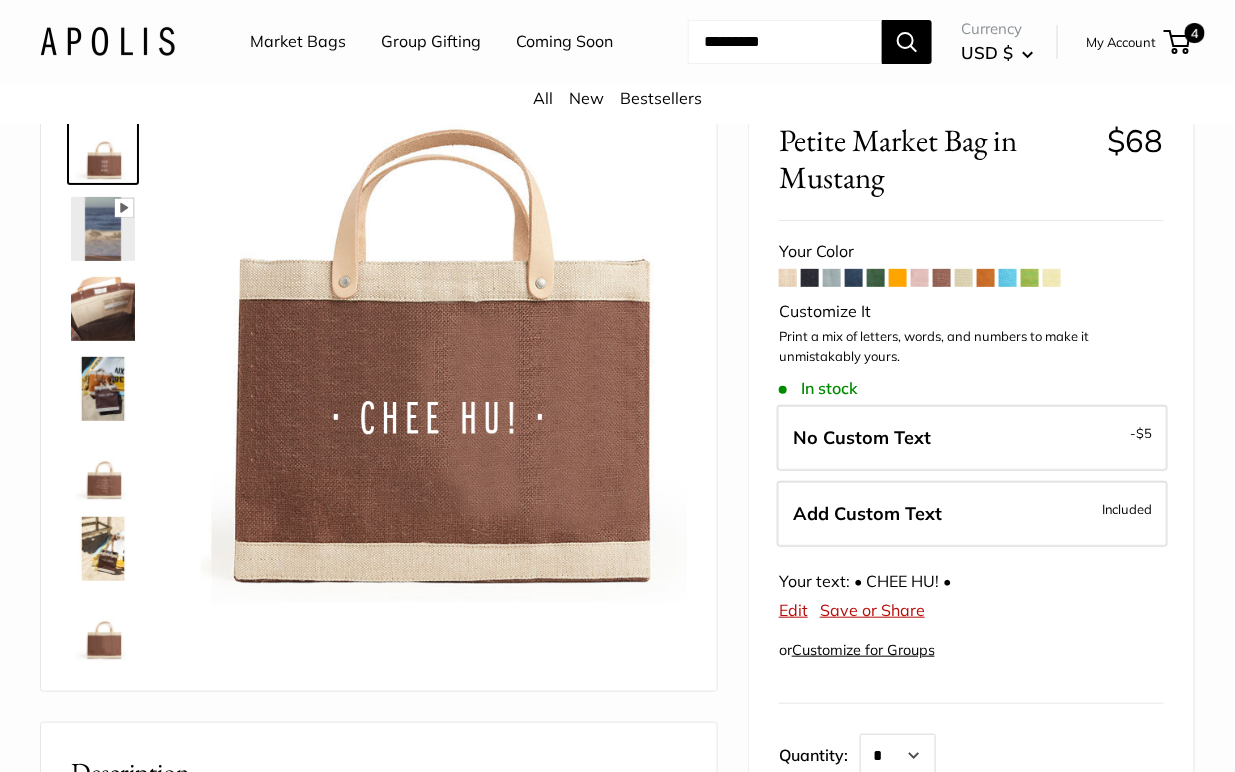 click at bounding box center (832, 278) 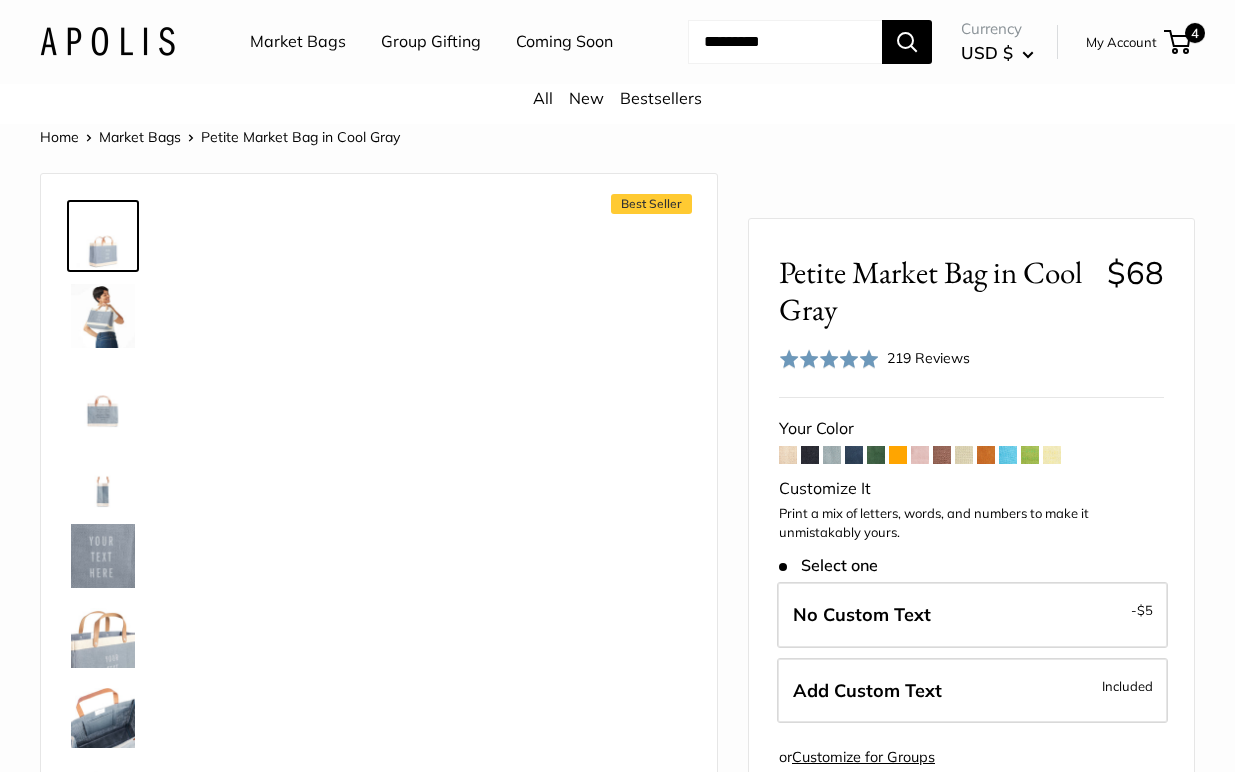 scroll, scrollTop: 0, scrollLeft: 0, axis: both 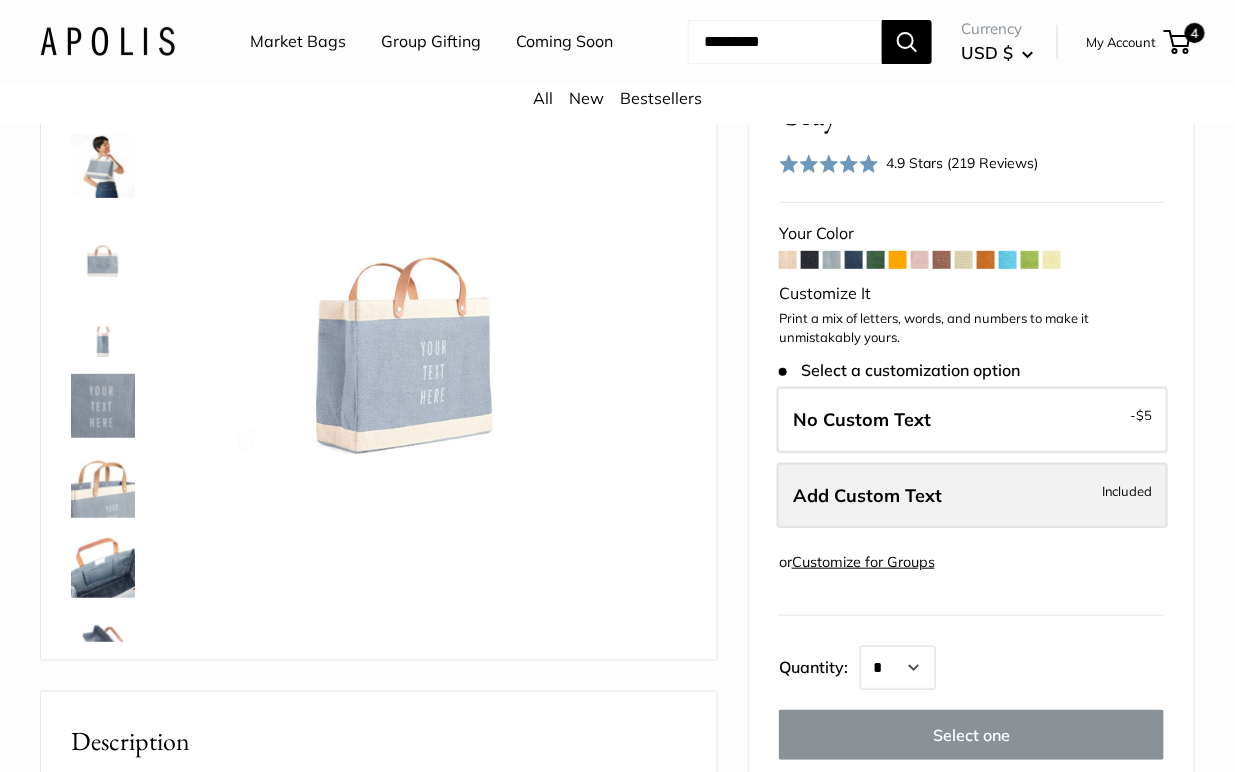 click on "Add Custom Text" at bounding box center (867, 495) 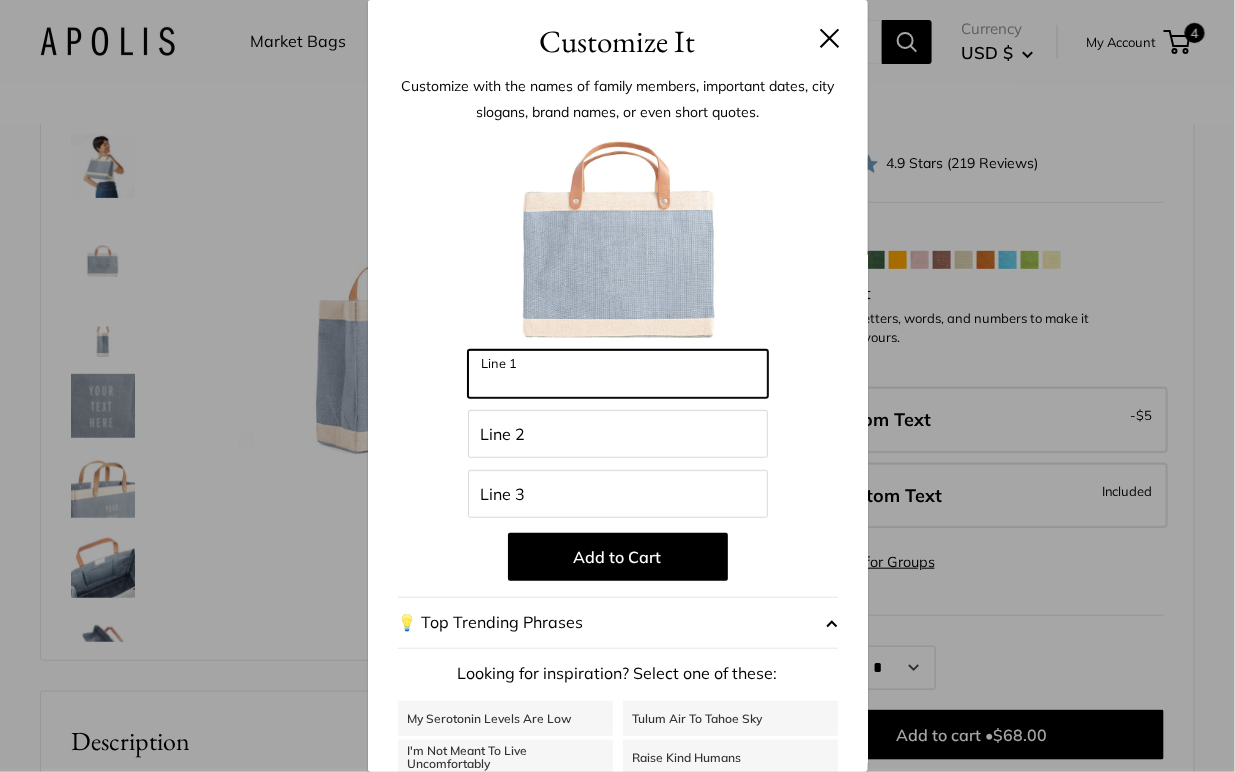 click on "Line 1" at bounding box center (618, 374) 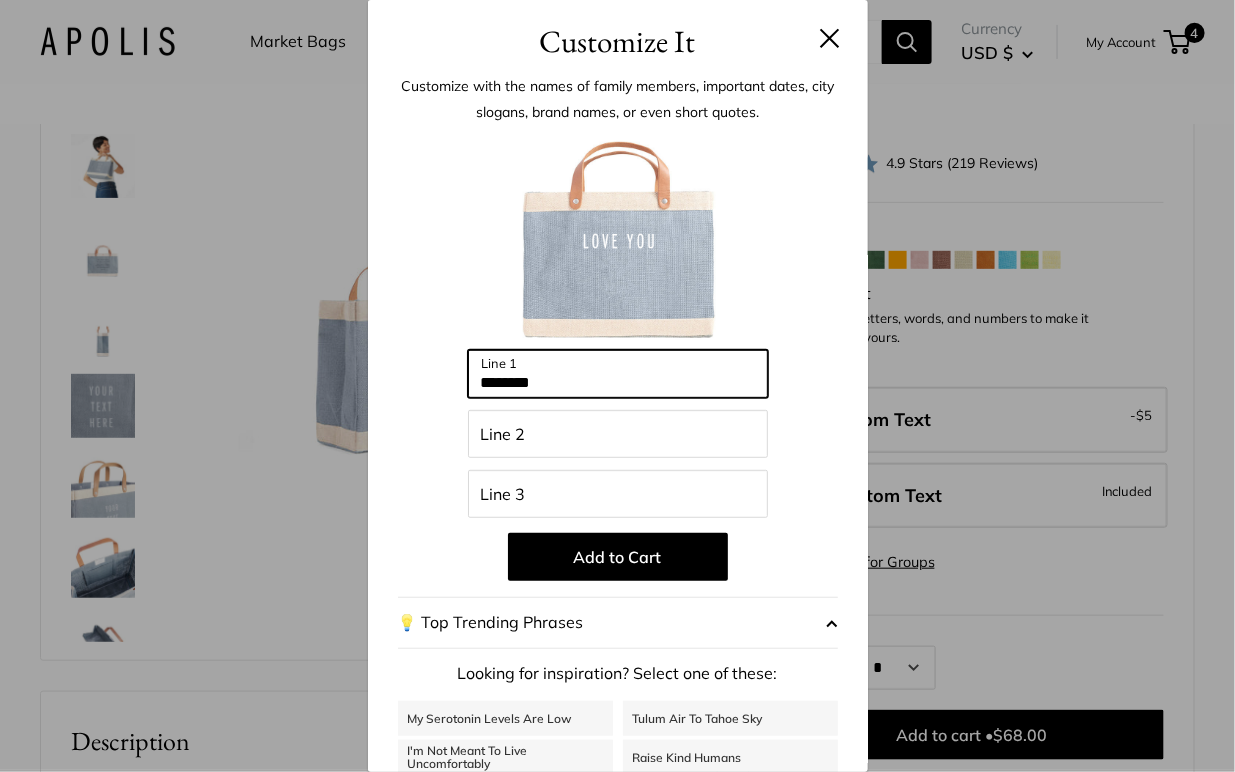 type on "********" 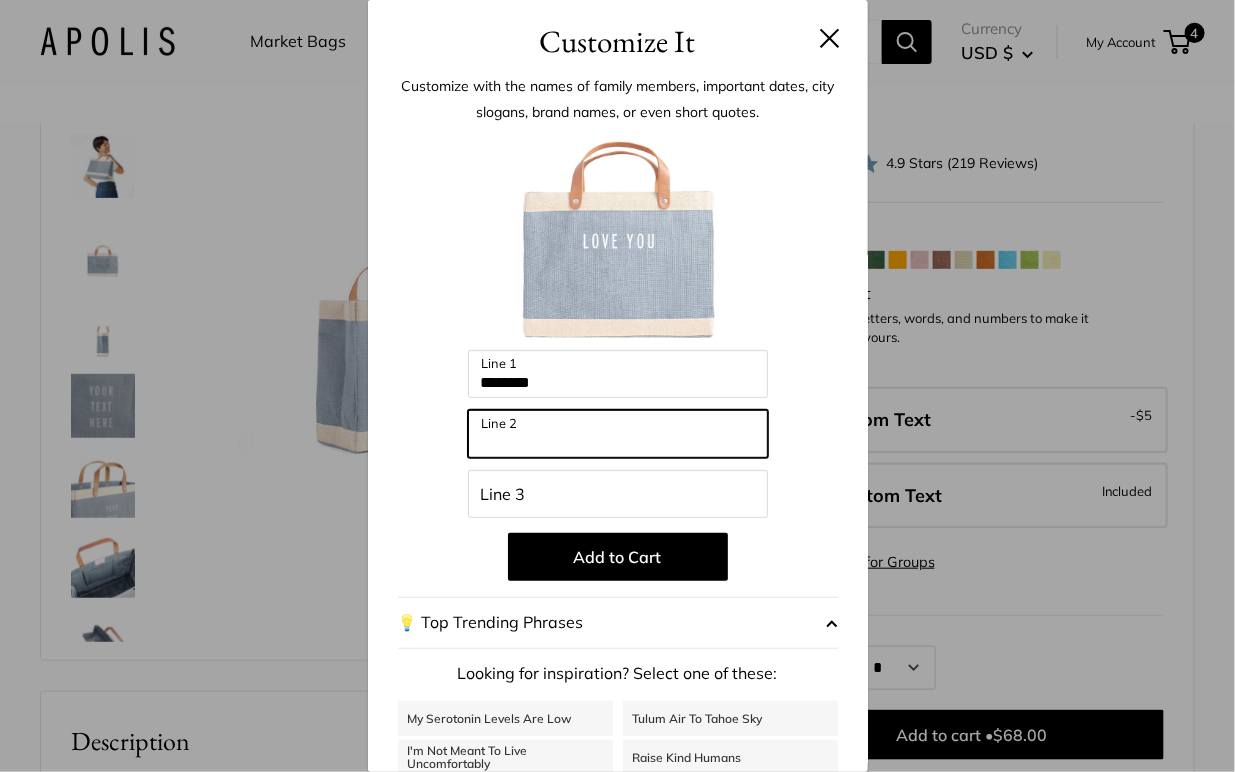 click on "Line 2" at bounding box center [618, 434] 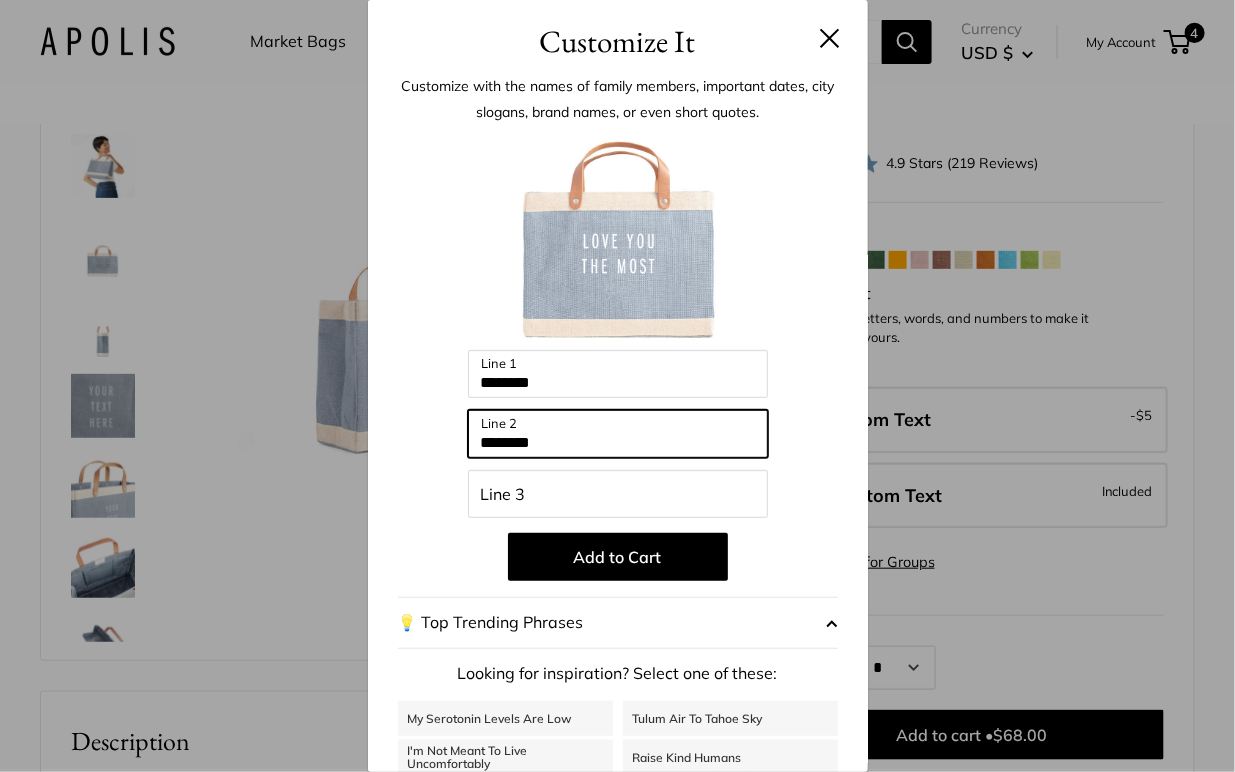 type on "********" 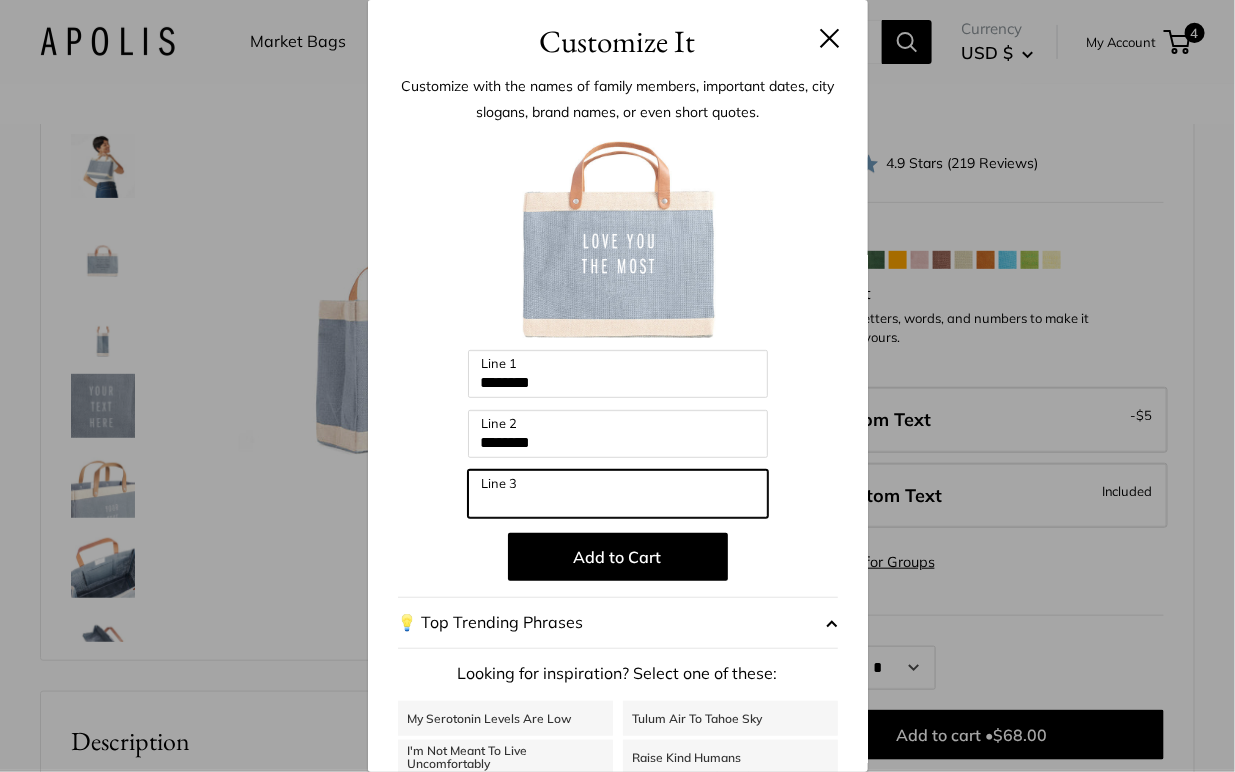 click on "Line 3" at bounding box center [618, 494] 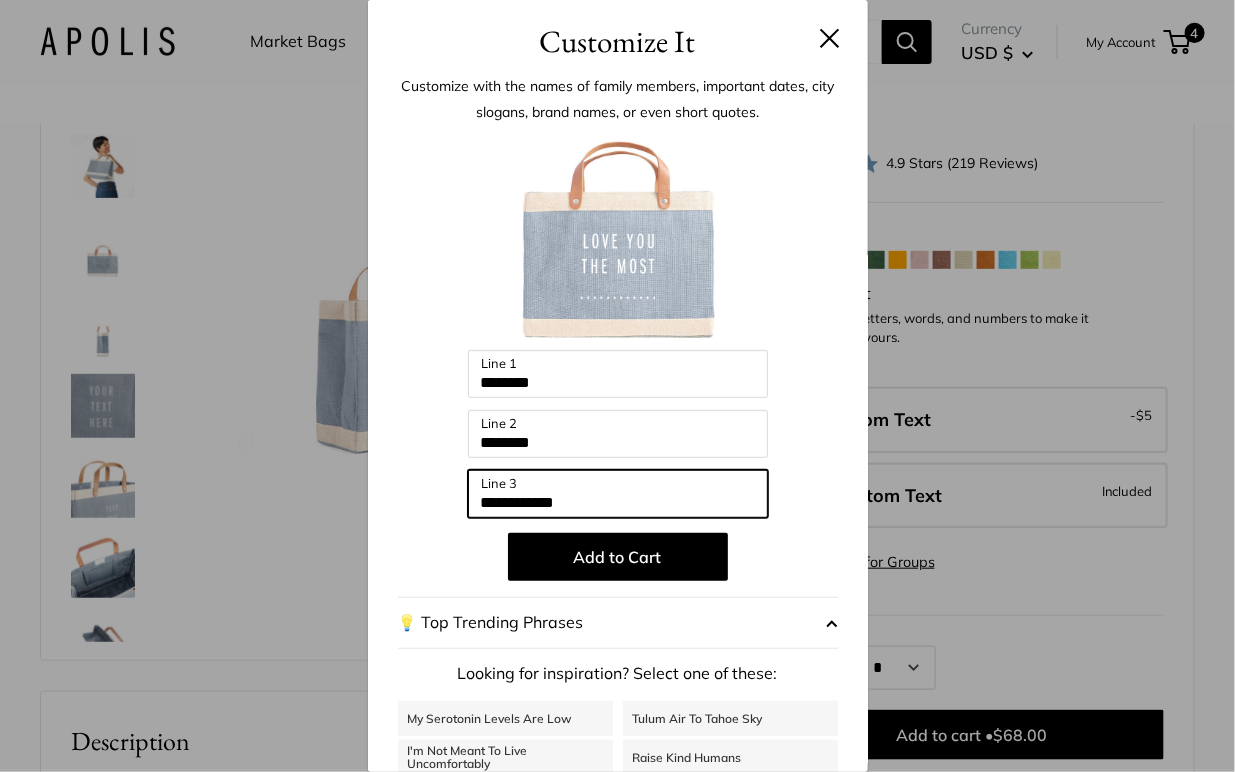 click on "**********" at bounding box center [618, 494] 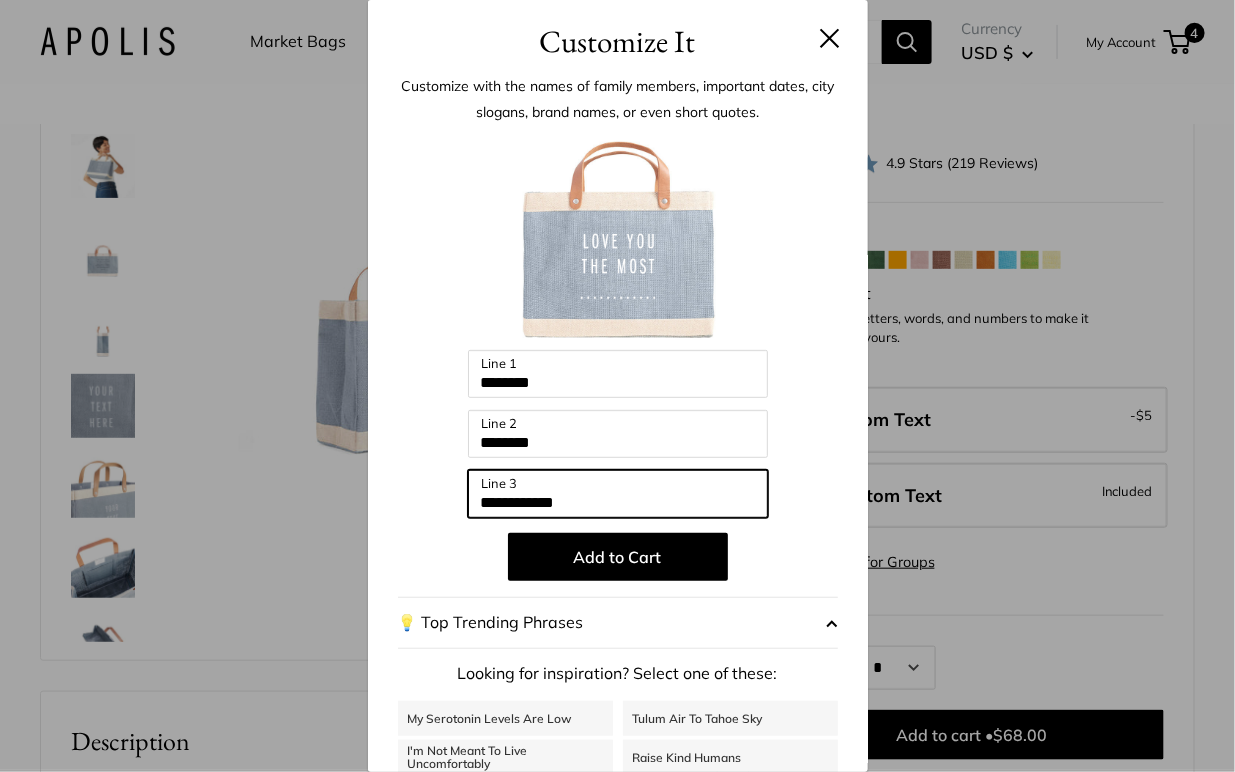 type on "**********" 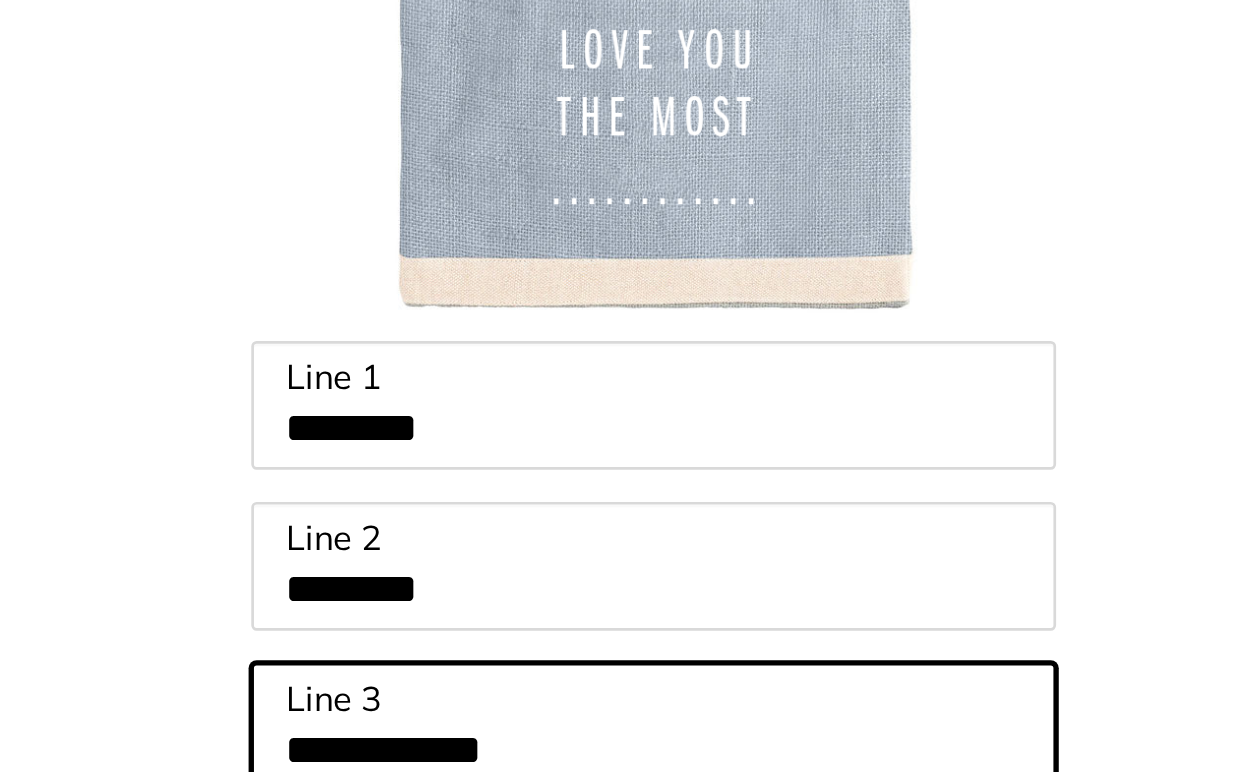 scroll, scrollTop: 150, scrollLeft: 0, axis: vertical 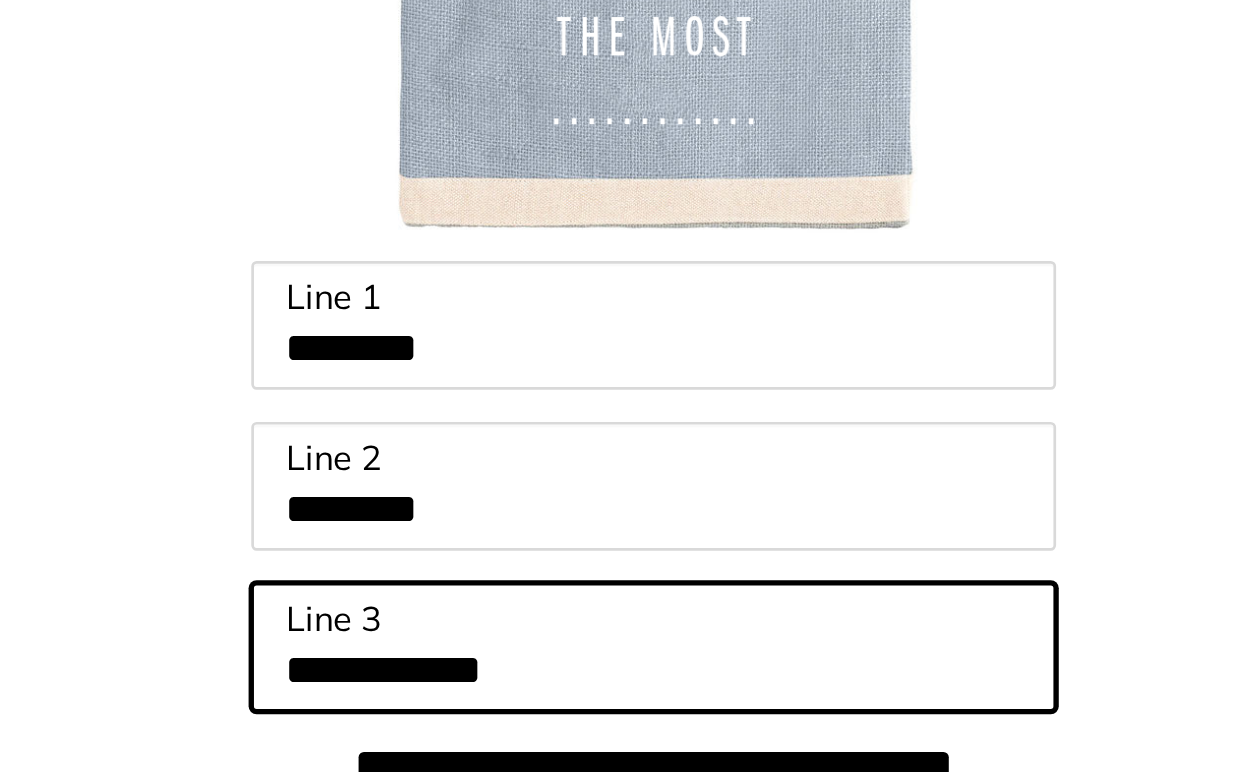 click on "**********" at bounding box center (618, 494) 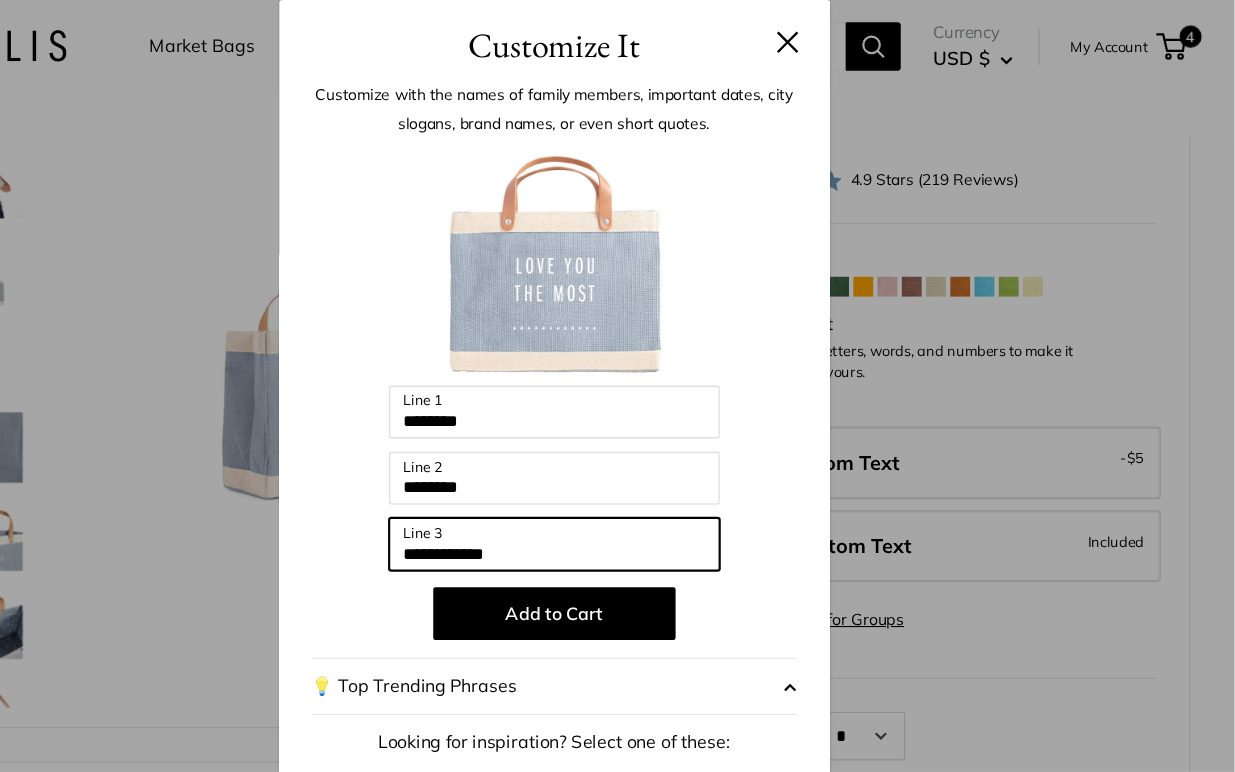 scroll, scrollTop: 150, scrollLeft: 0, axis: vertical 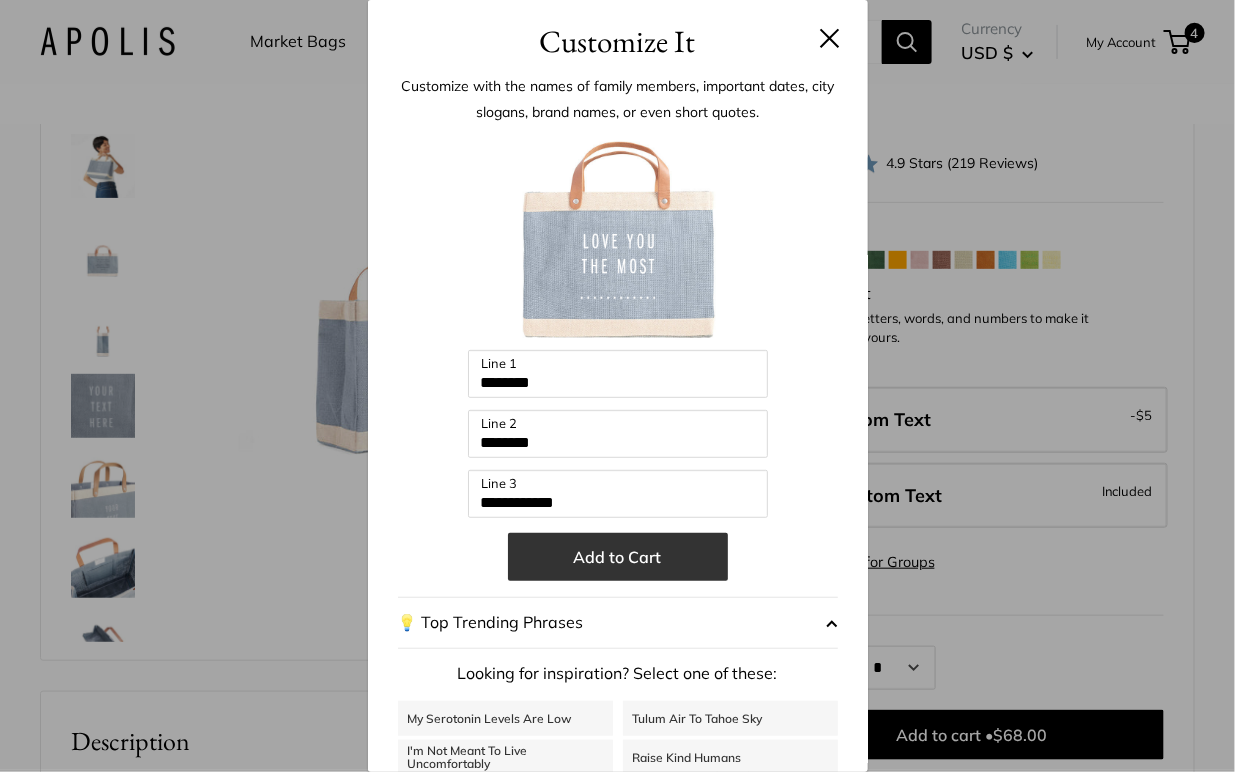 click on "Add to Cart" at bounding box center [618, 557] 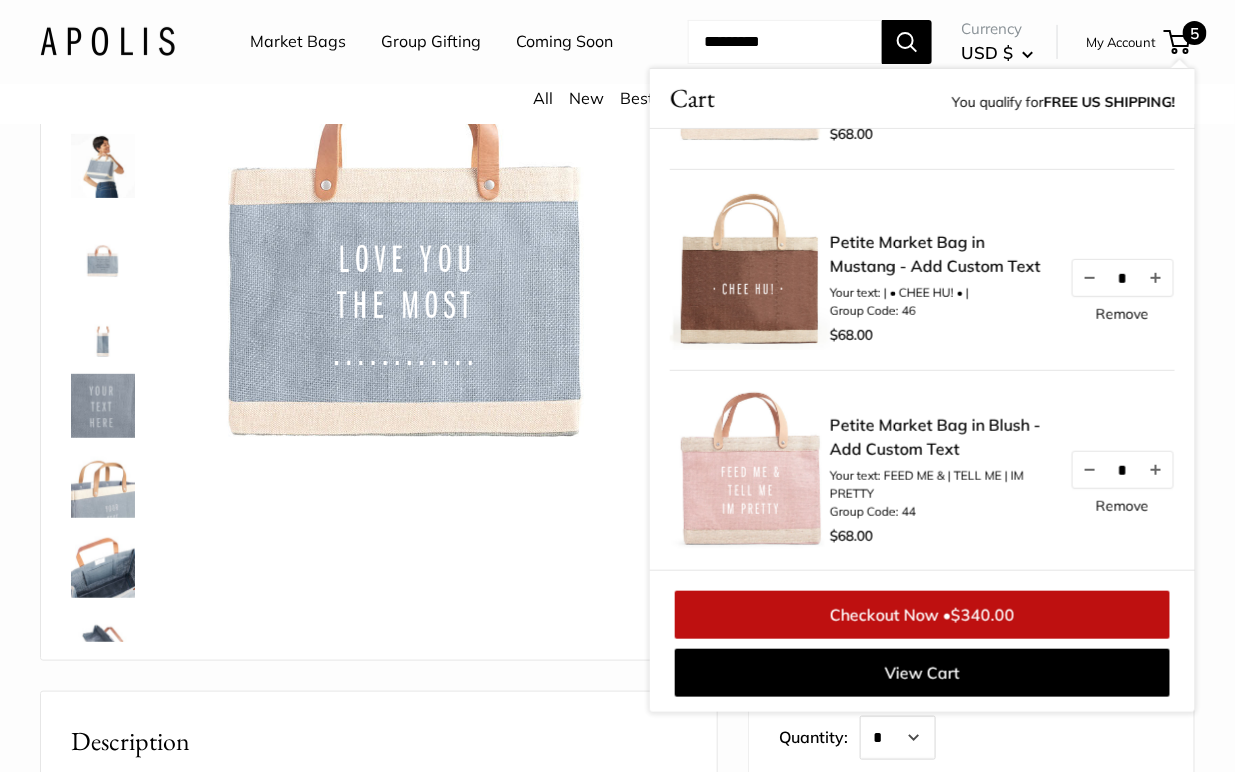 scroll, scrollTop: 0, scrollLeft: 0, axis: both 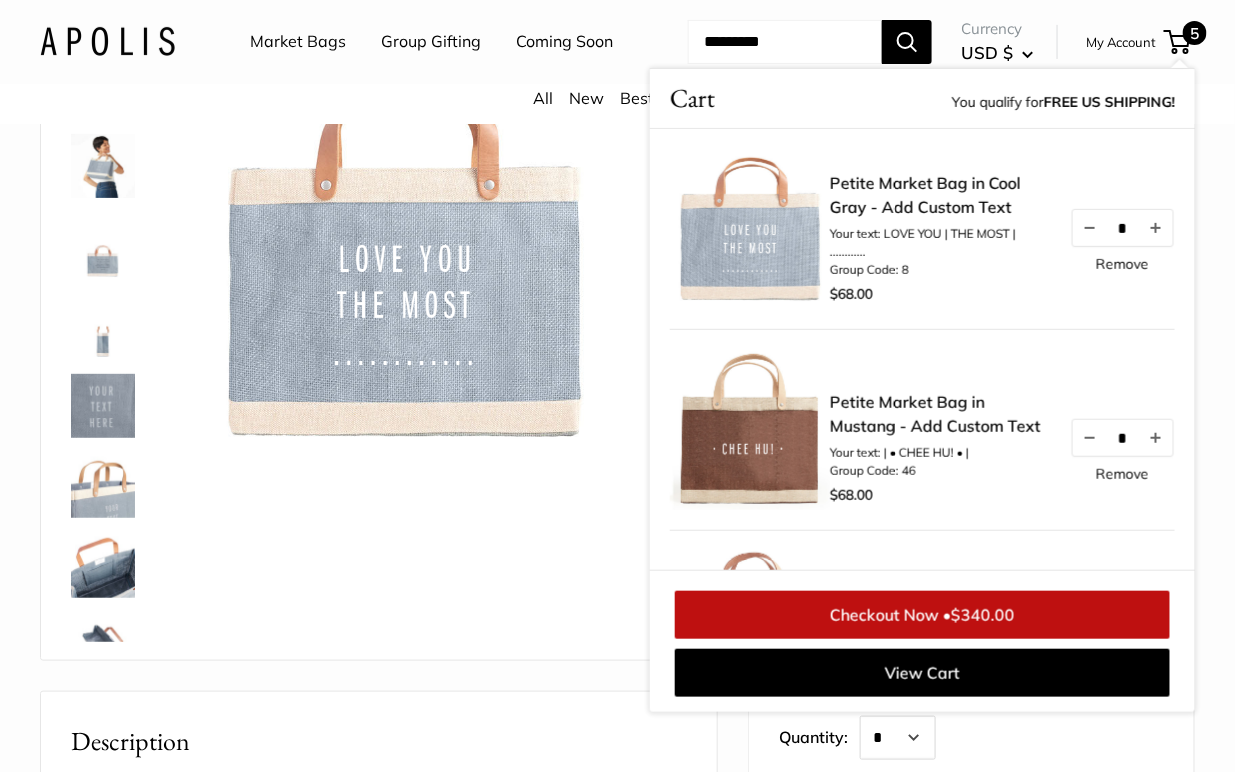 click on "Market Bags Group Gifting Coming Soon" at bounding box center [449, 42] 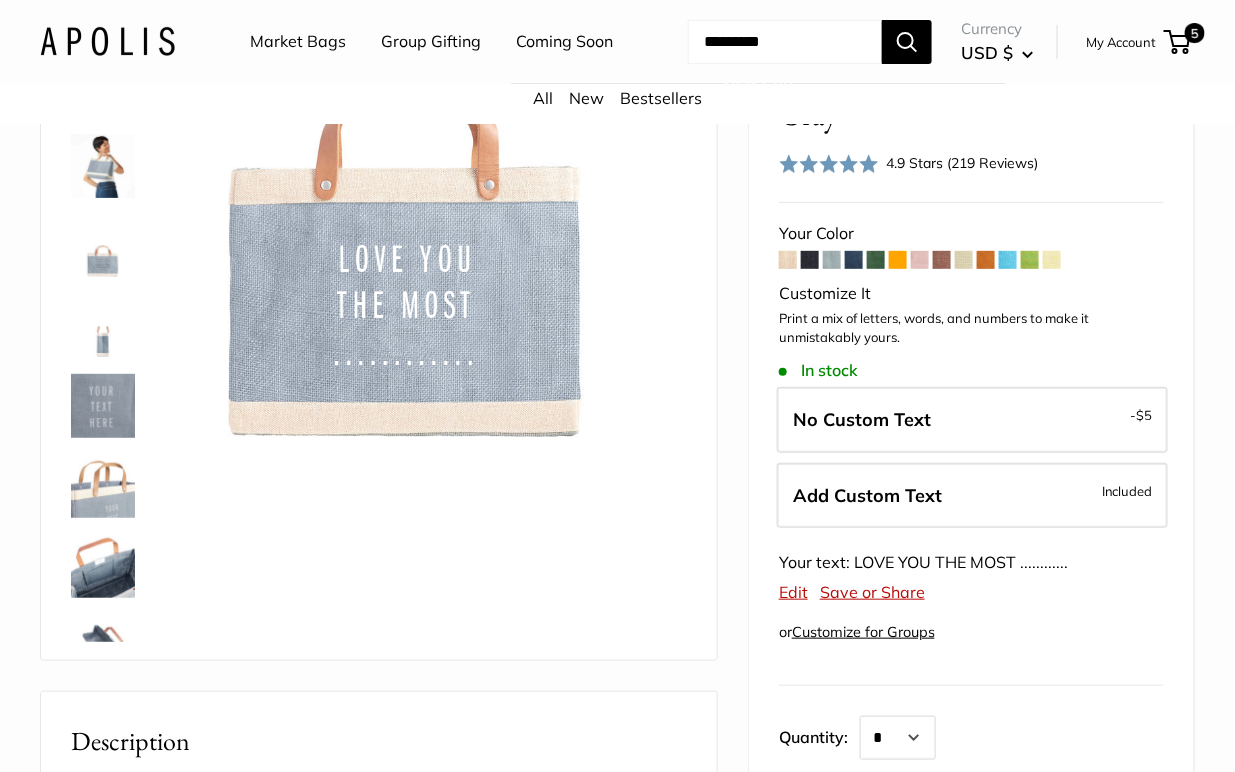 click on "Bestsellers" at bounding box center [661, 98] 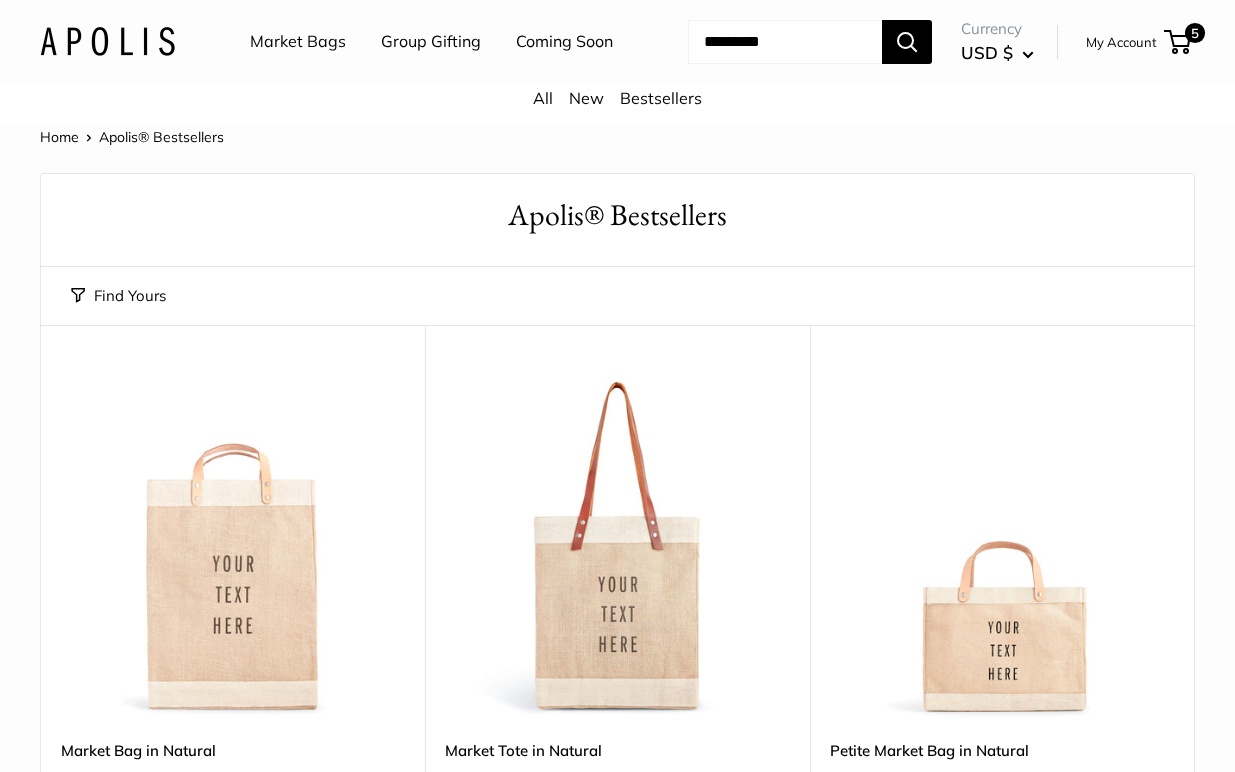 scroll, scrollTop: 0, scrollLeft: 0, axis: both 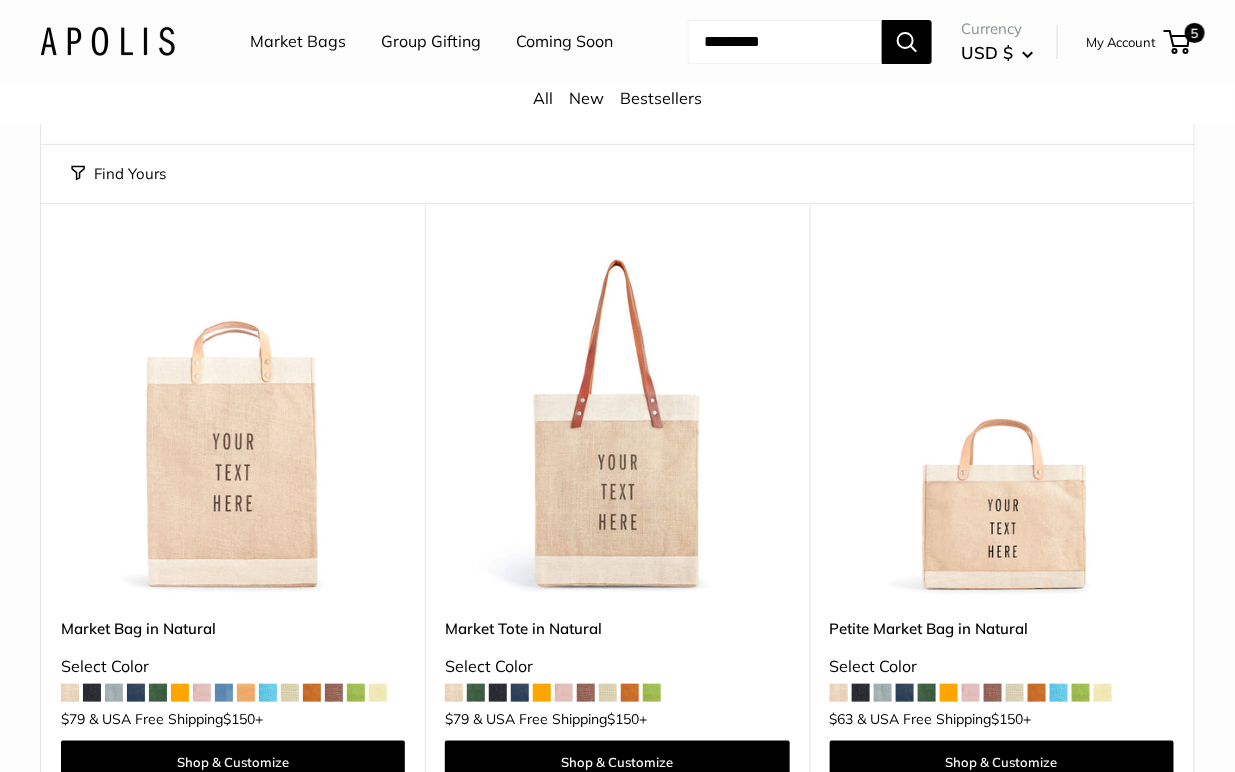click at bounding box center [0, 0] 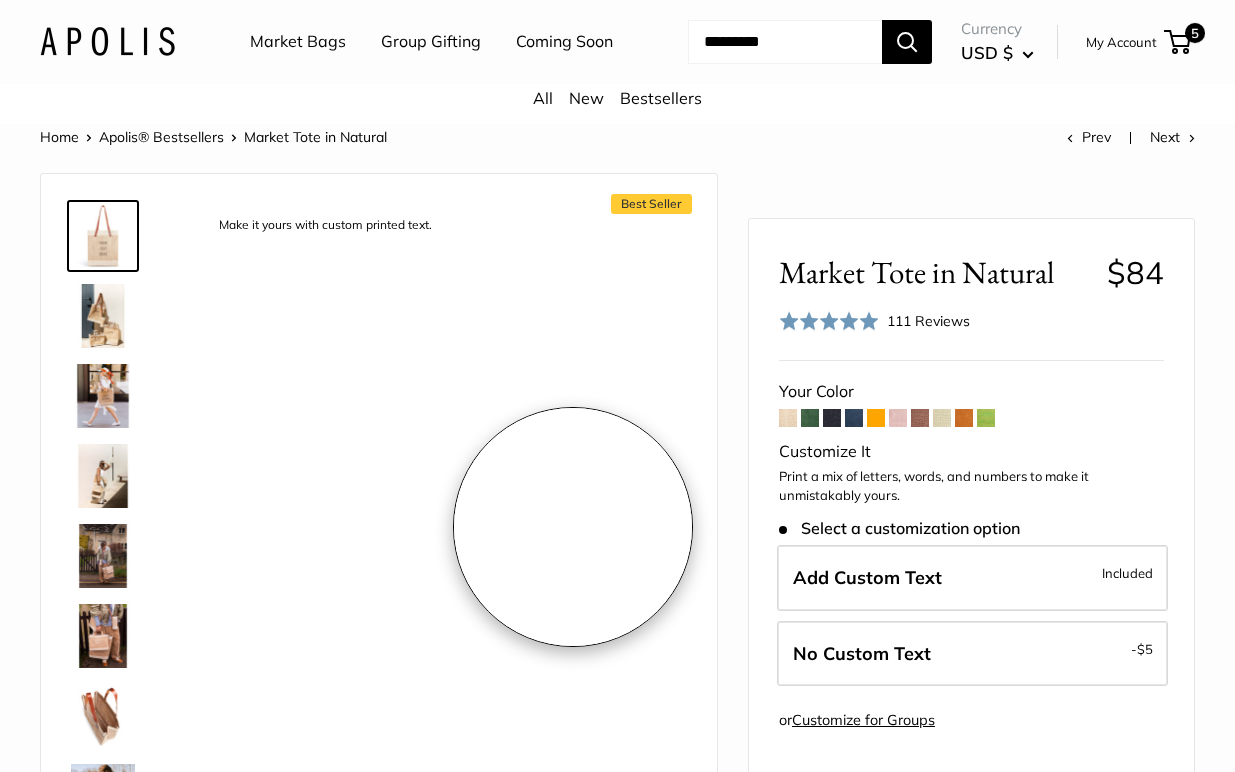 scroll, scrollTop: 0, scrollLeft: 0, axis: both 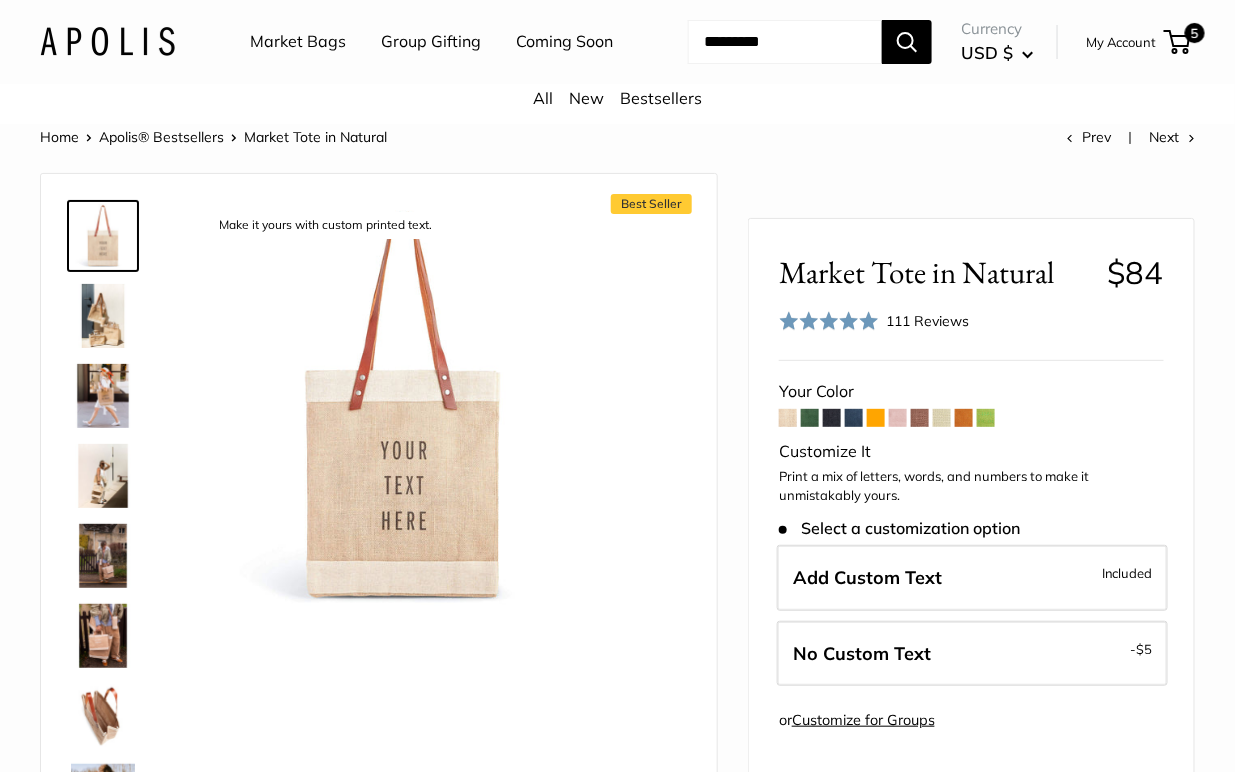 click at bounding box center (832, 418) 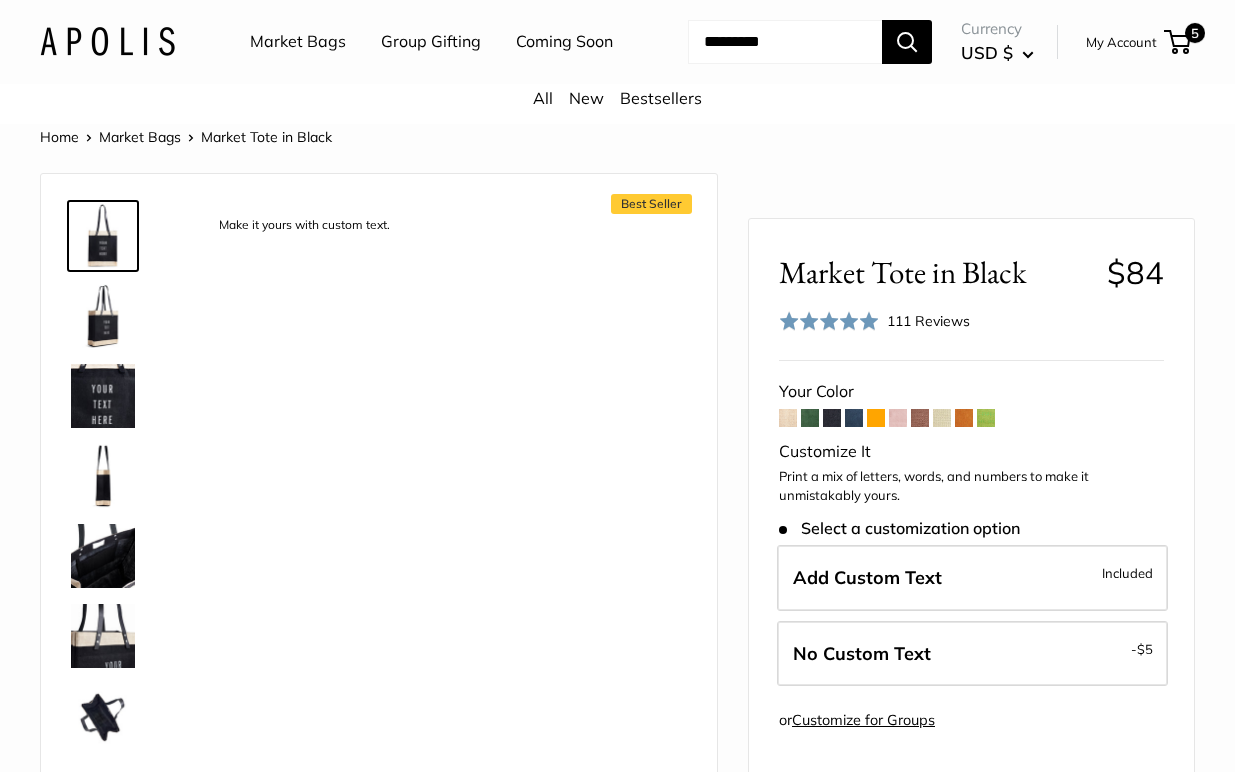 scroll, scrollTop: 0, scrollLeft: 0, axis: both 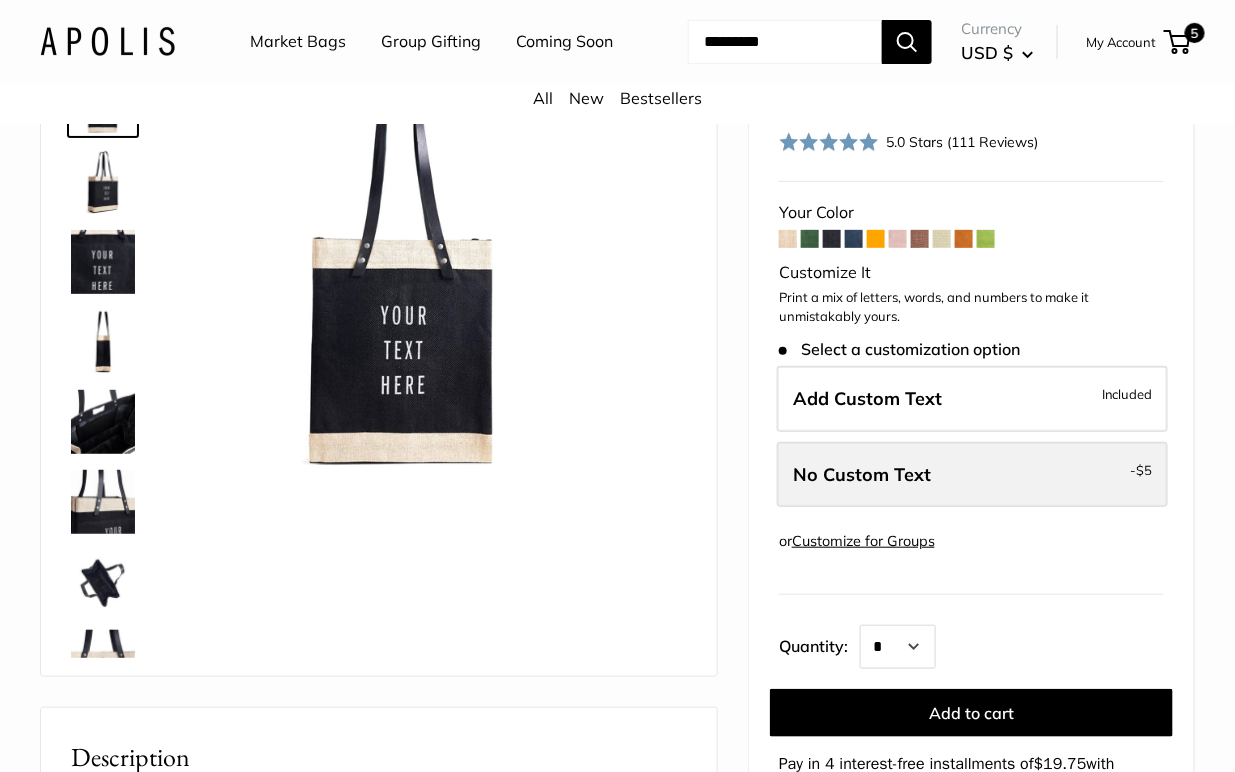 click on "No Custom Text
- $5" at bounding box center (972, 475) 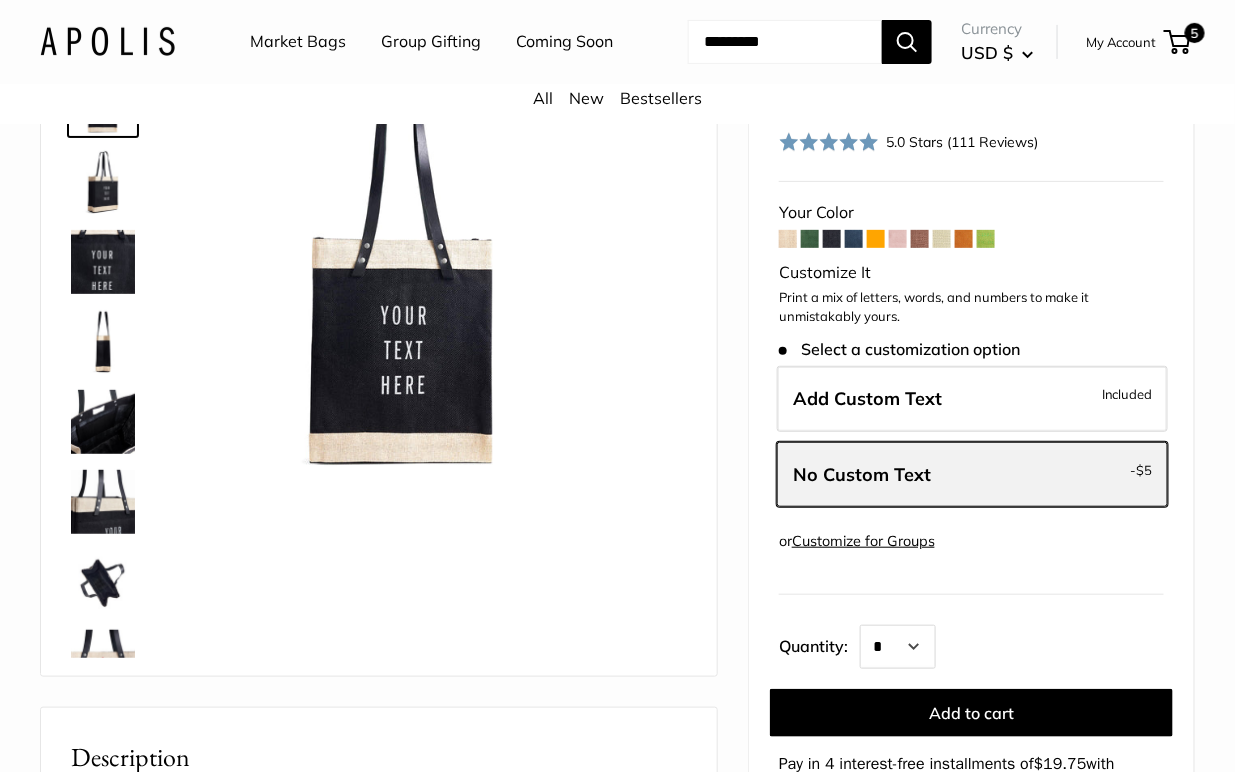 click on "No Custom Text
- $5" at bounding box center [972, 475] 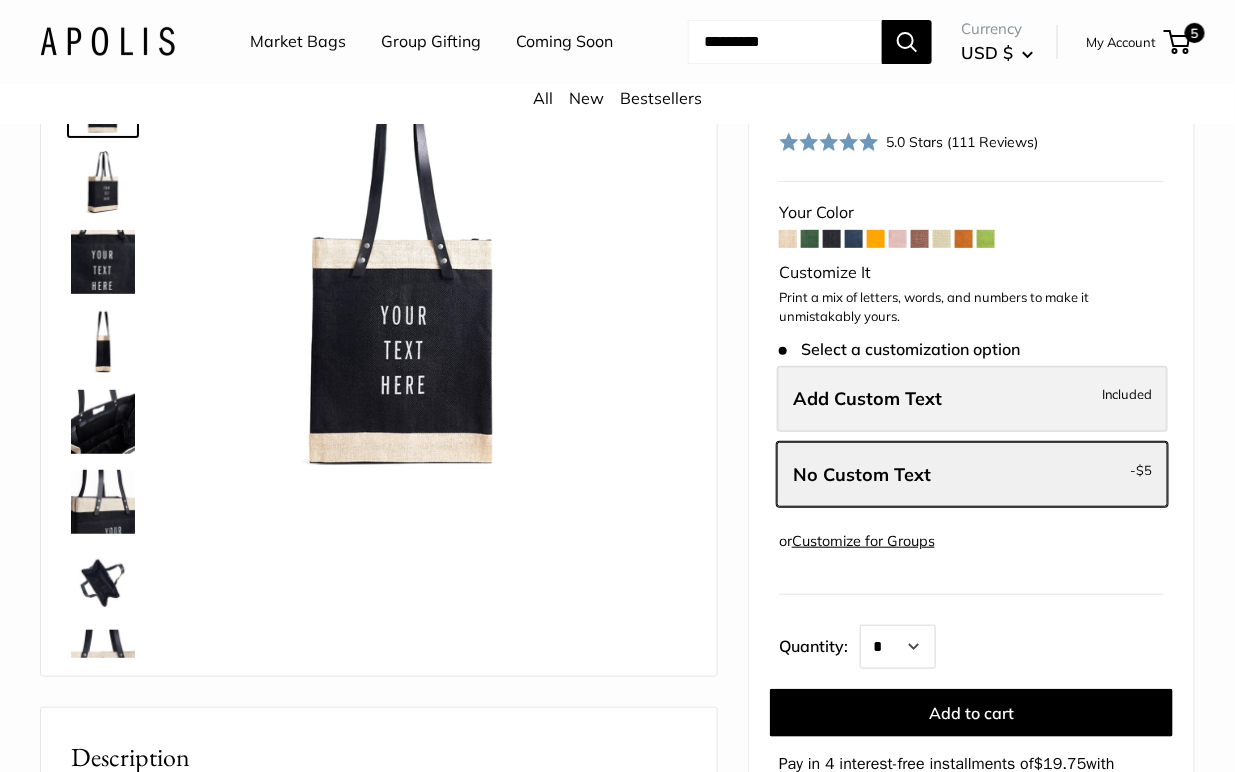 click on "Add Custom Text" at bounding box center (867, 398) 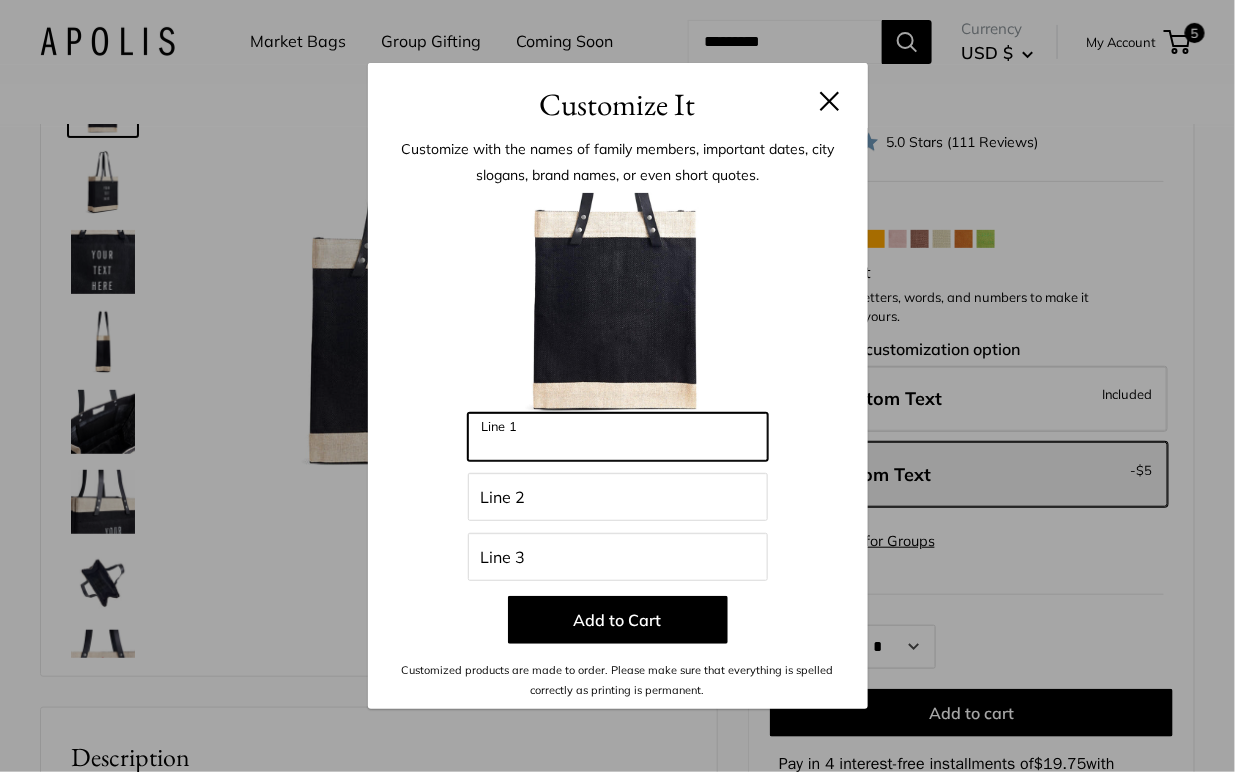 click on "Line 1" at bounding box center (618, 437) 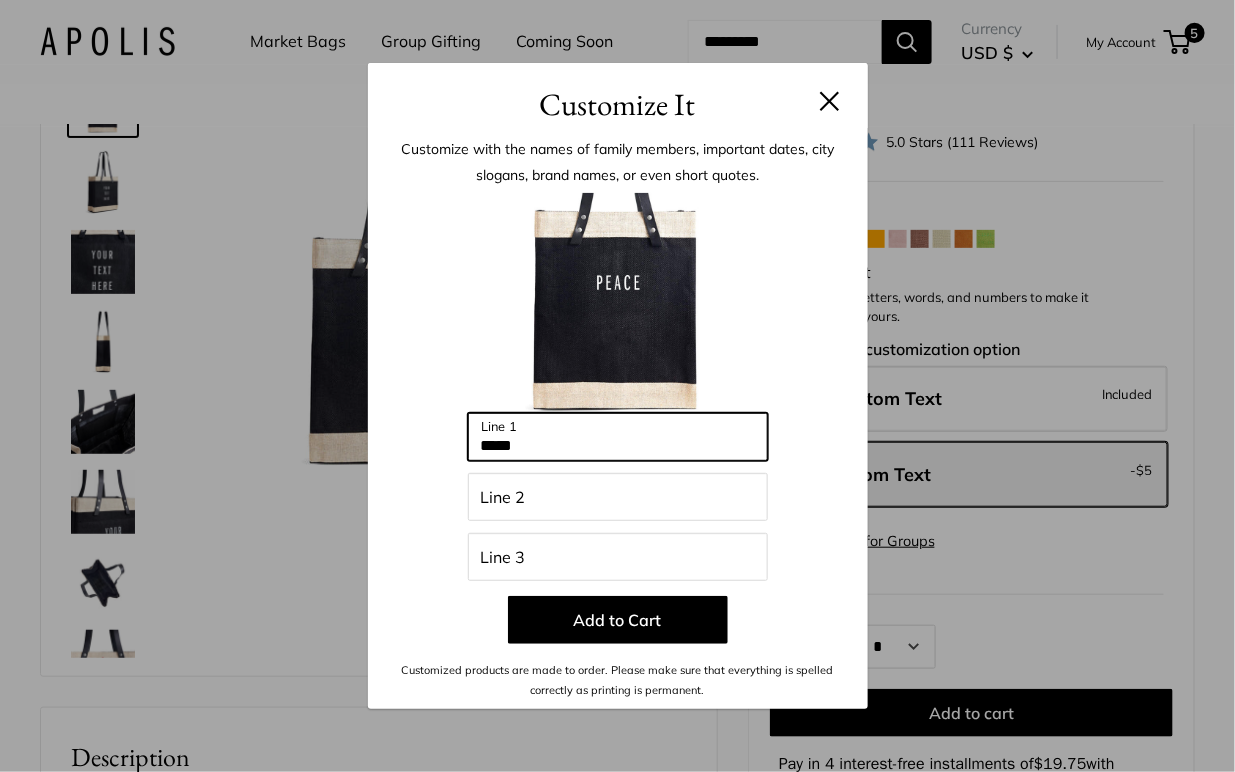 type on "*****" 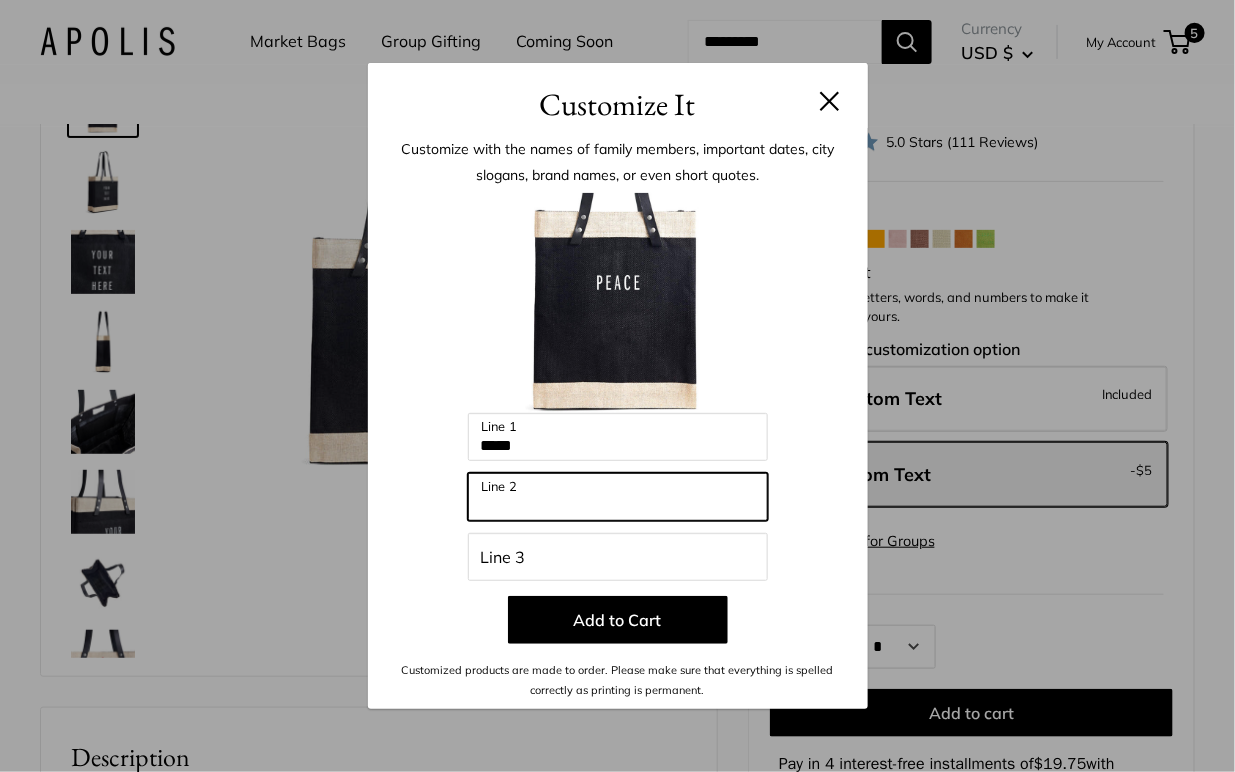 click on "Line 2" at bounding box center (618, 497) 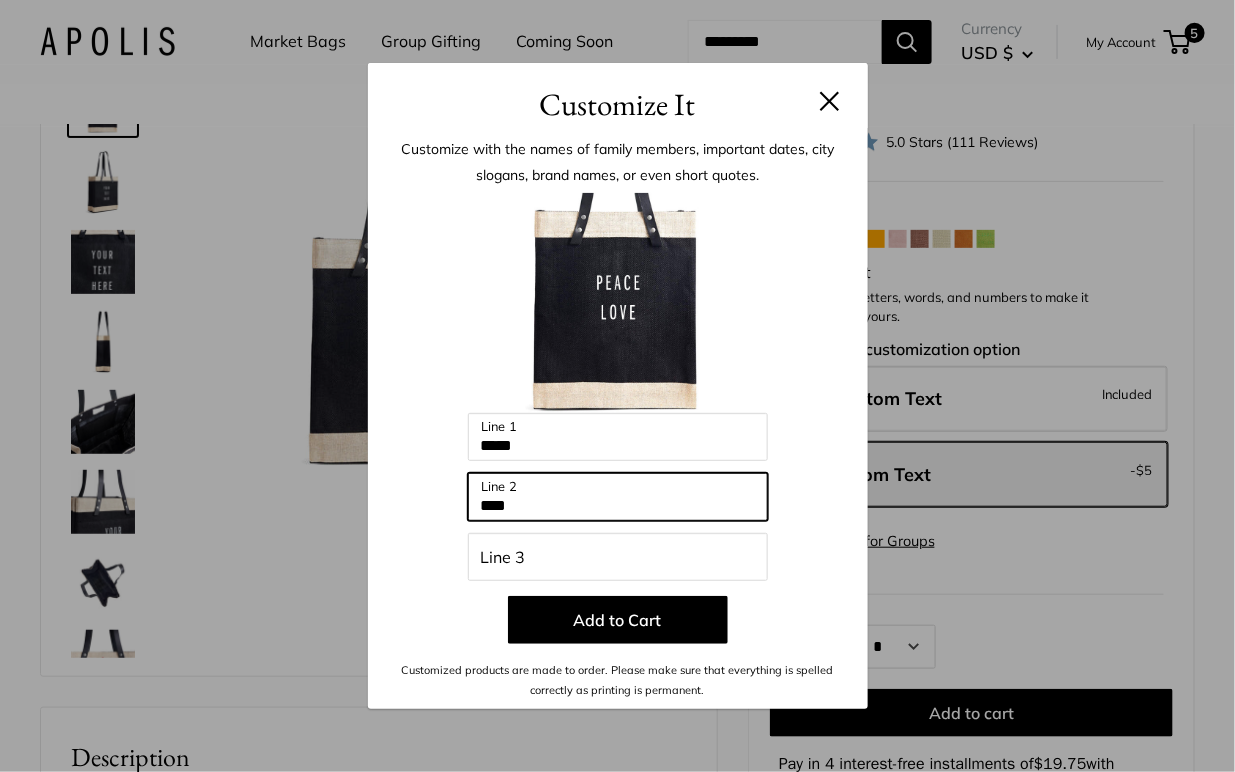 type on "****" 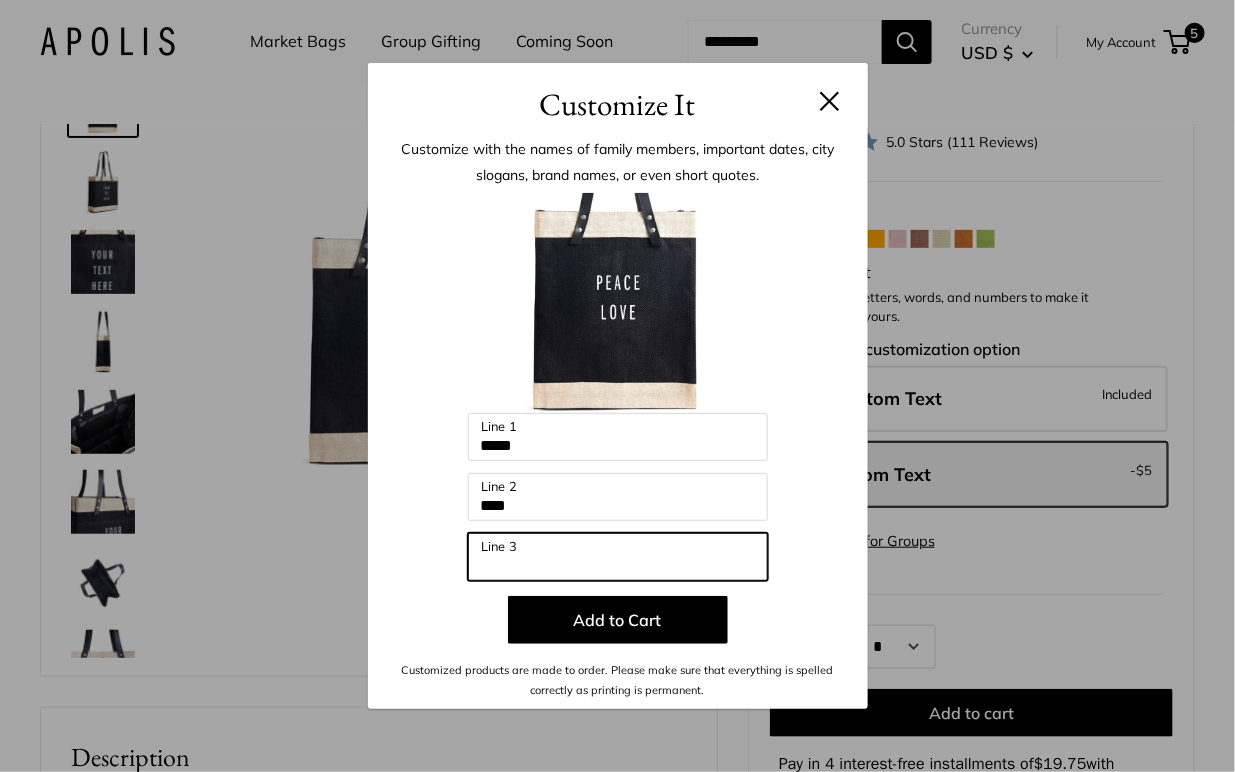 click on "Line 3" at bounding box center (618, 557) 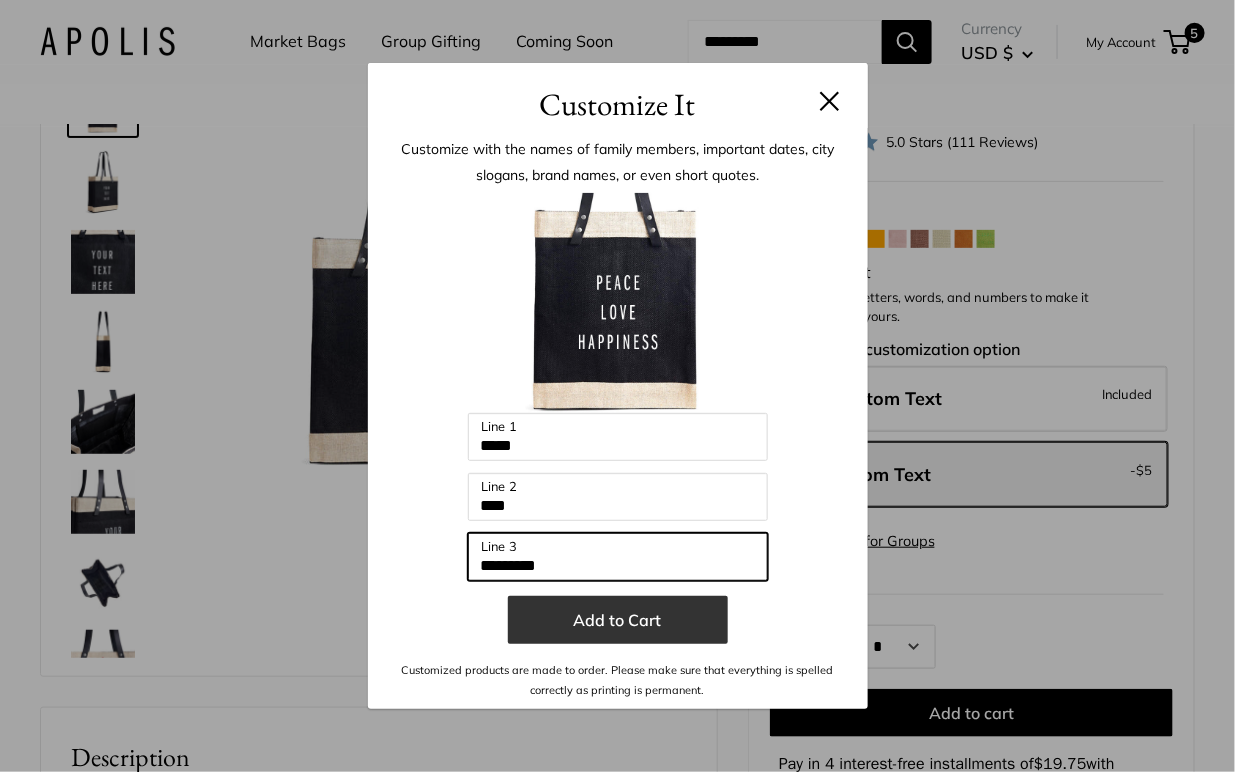 type on "*********" 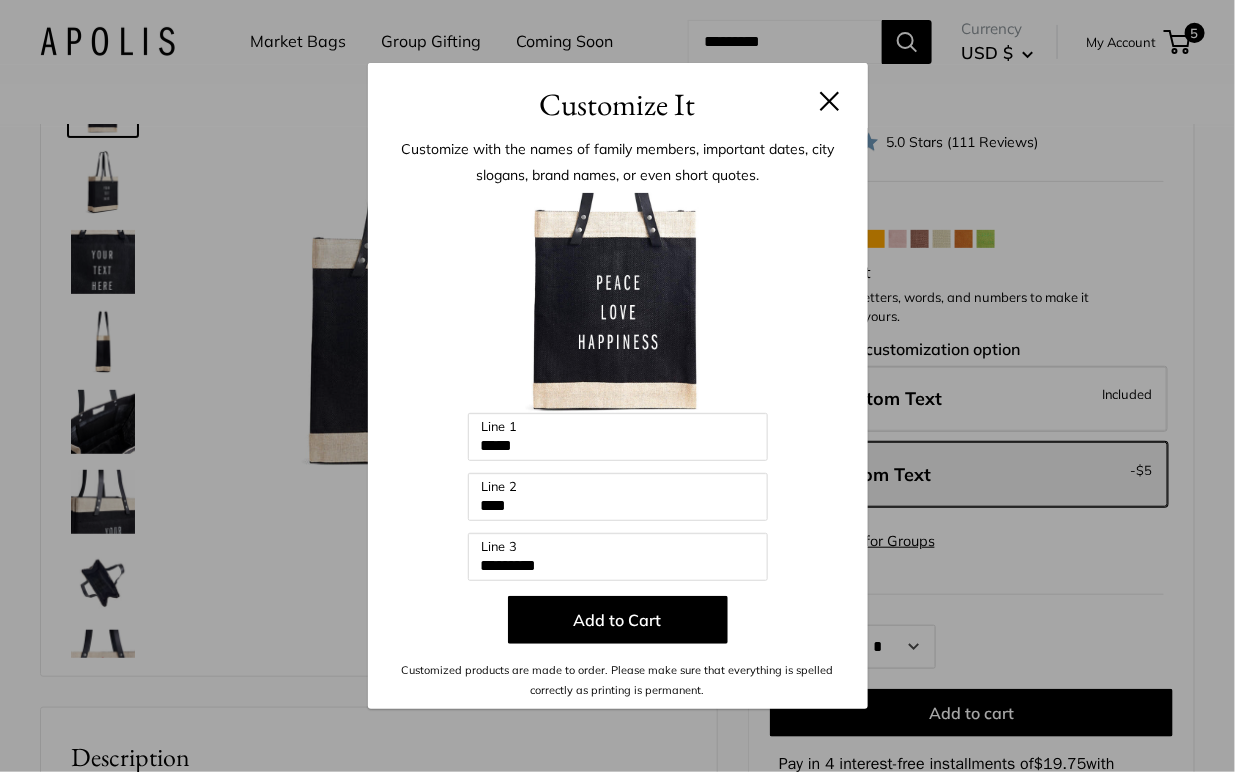 click on "Add to Cart" at bounding box center [618, 620] 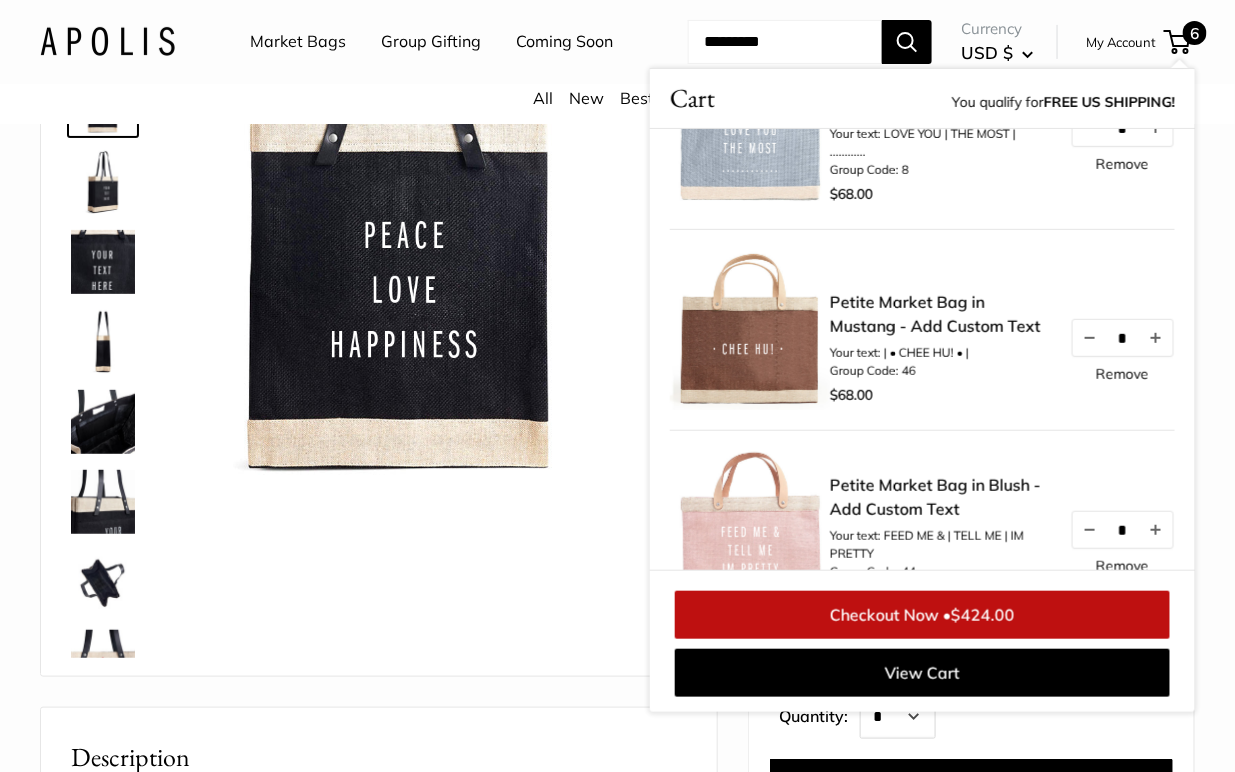scroll, scrollTop: 97, scrollLeft: 0, axis: vertical 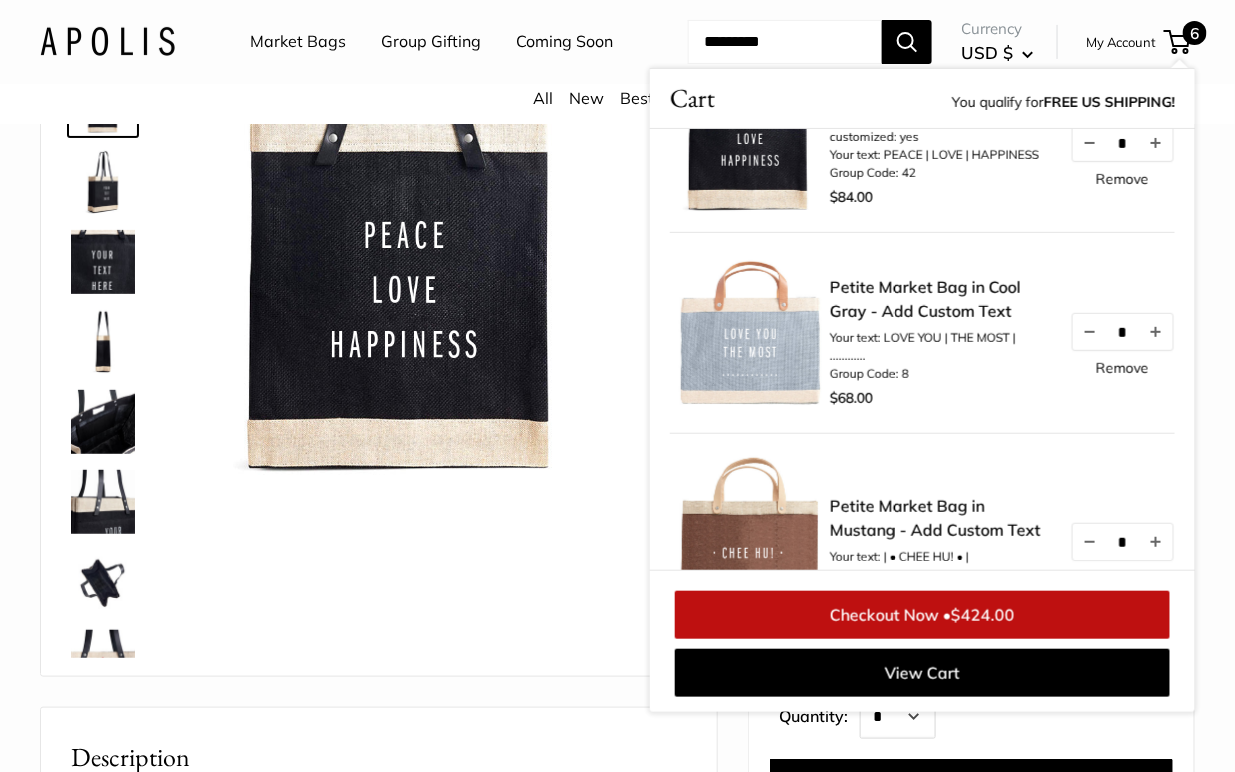 click on "Checkout Now •  $424.00" at bounding box center [922, 615] 